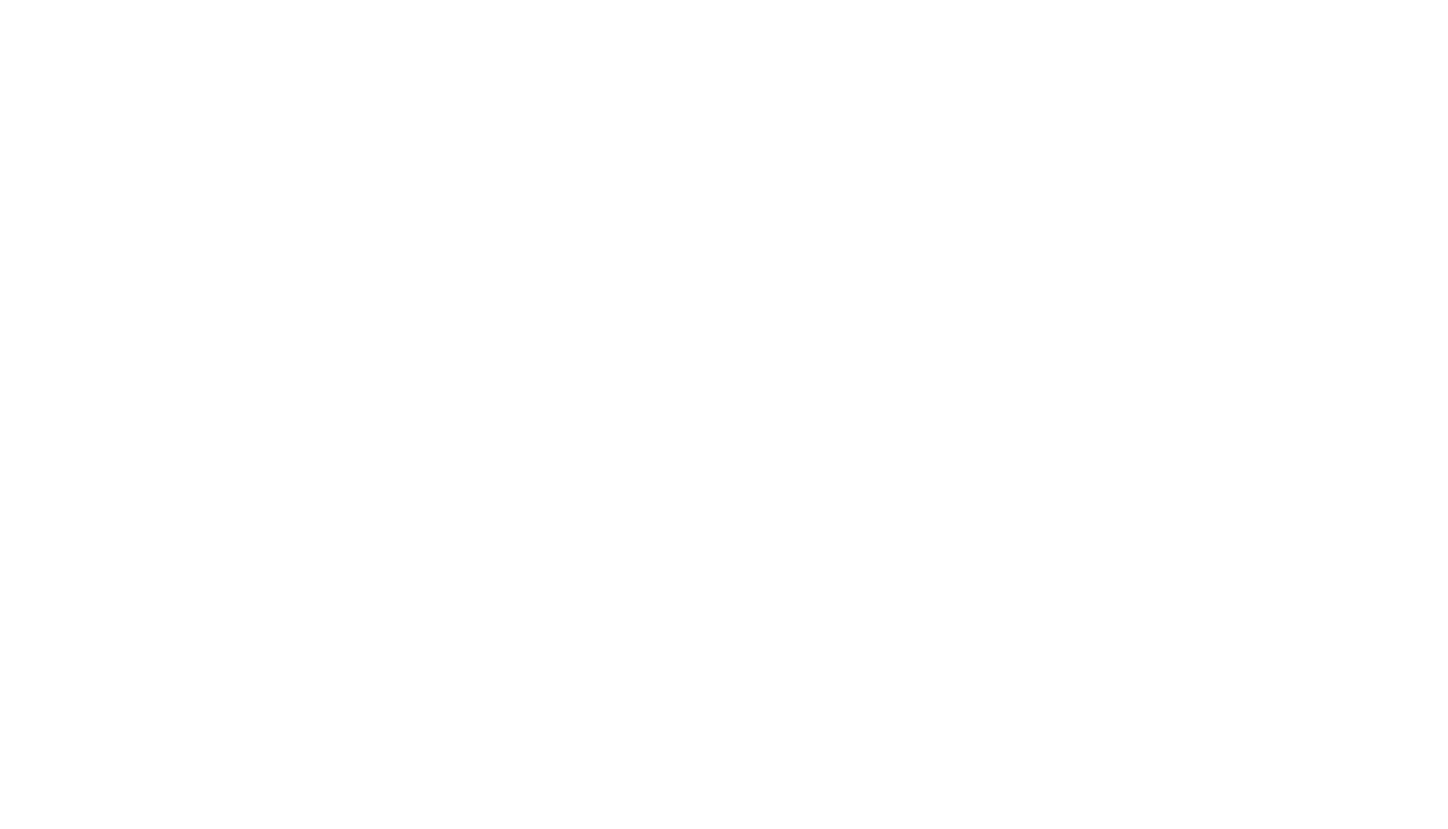 scroll, scrollTop: 0, scrollLeft: 0, axis: both 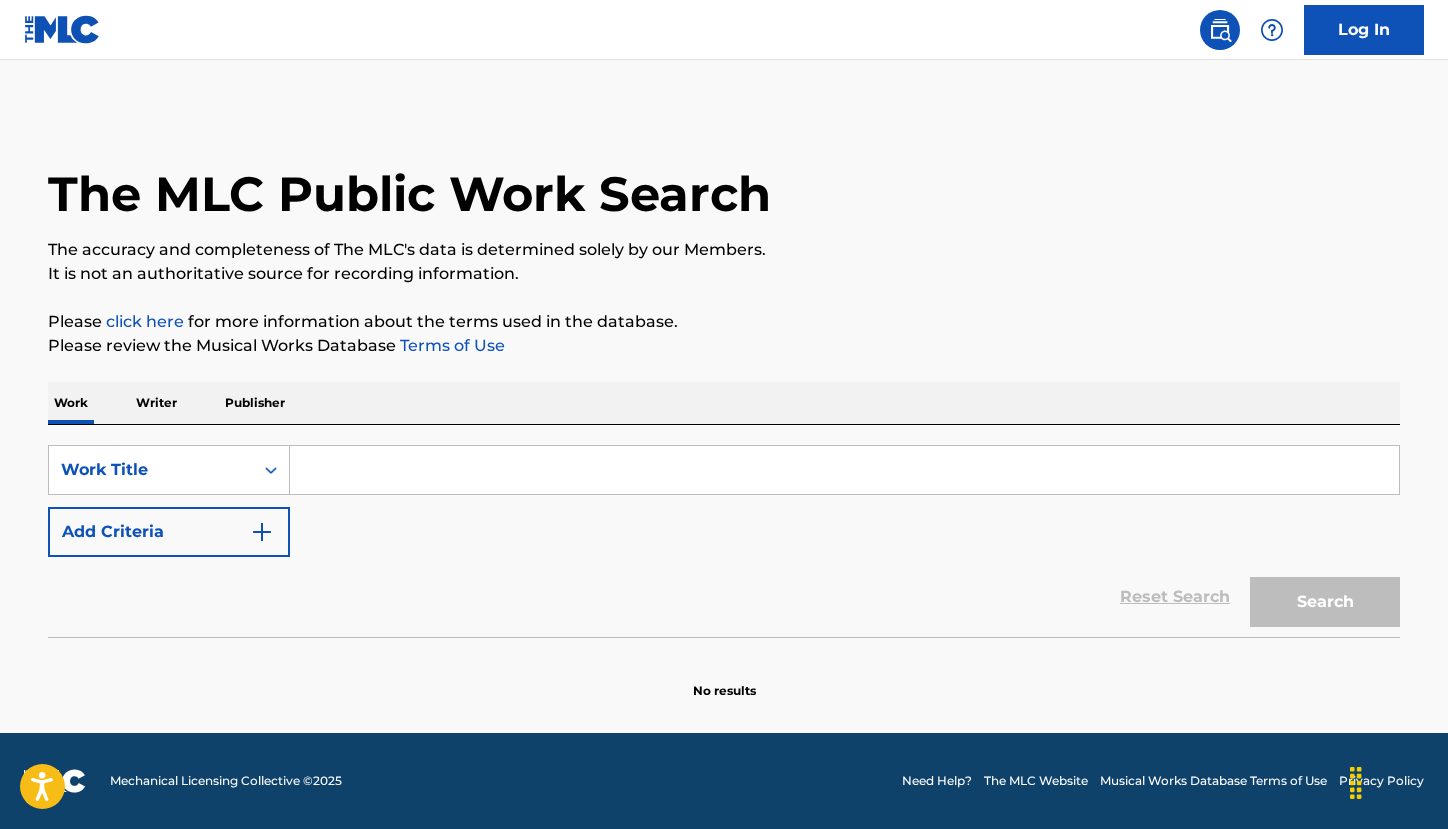click at bounding box center [844, 470] 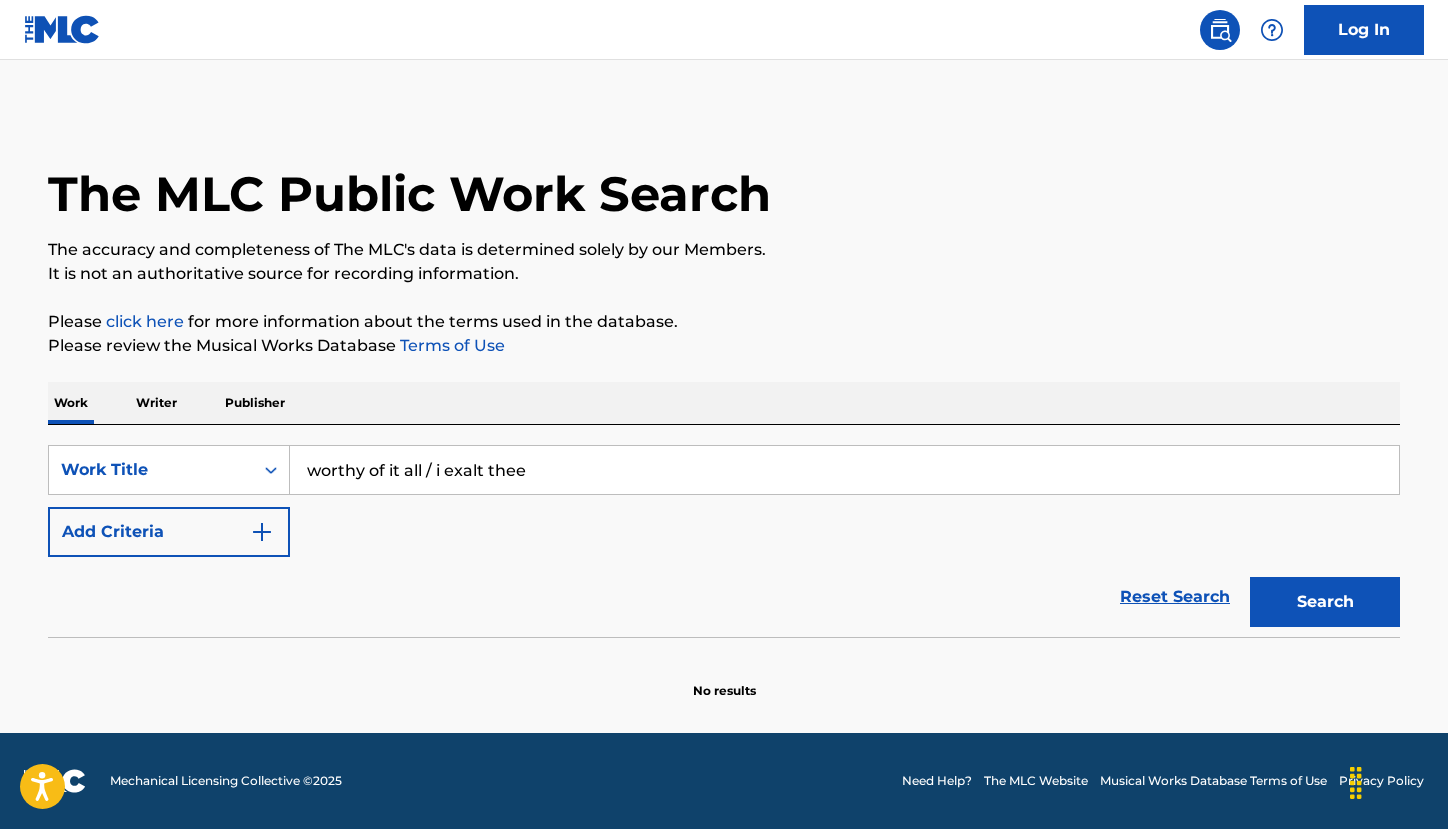 type on "worthy of it all / i exalt thee" 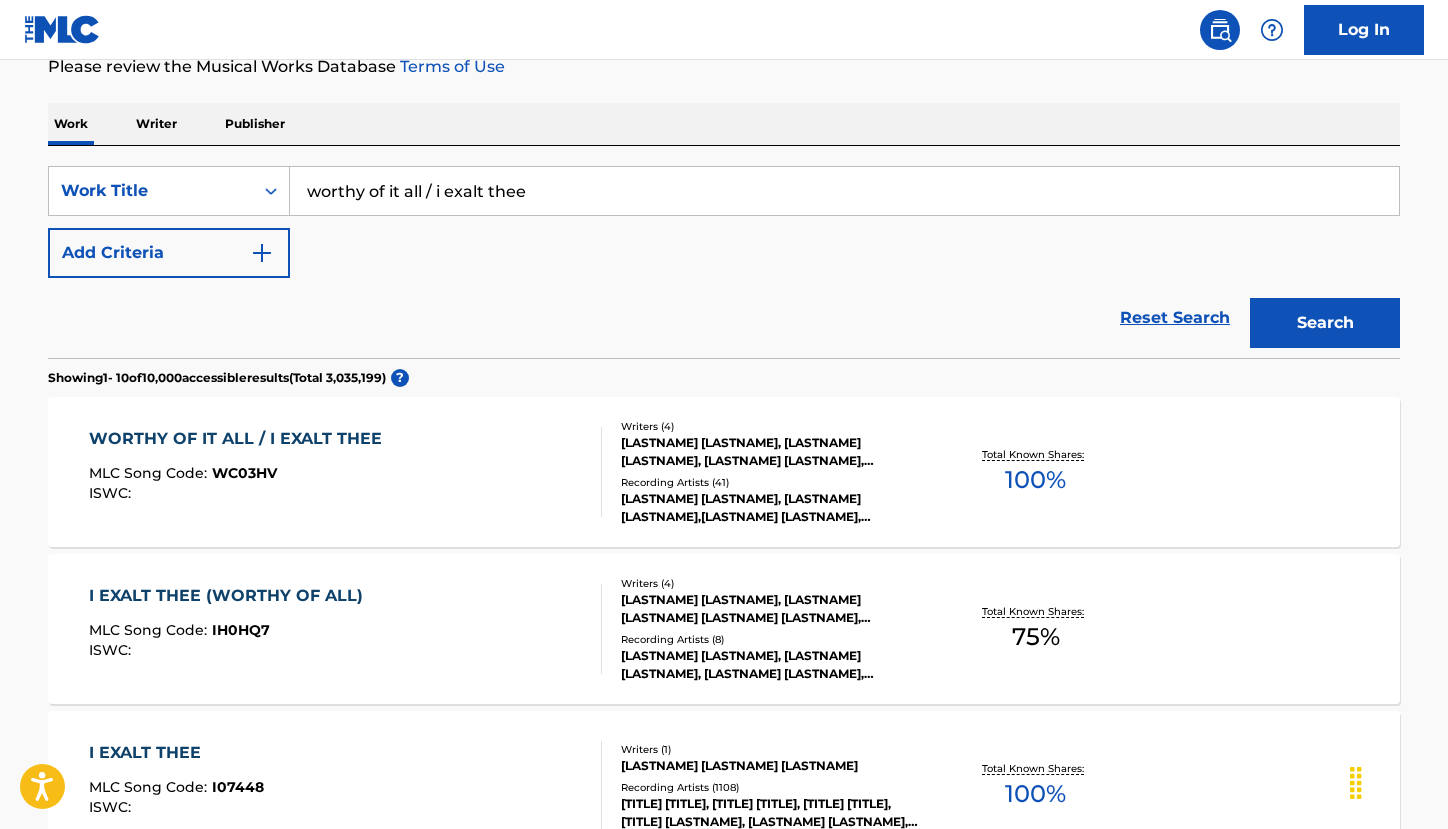 scroll, scrollTop: 287, scrollLeft: 0, axis: vertical 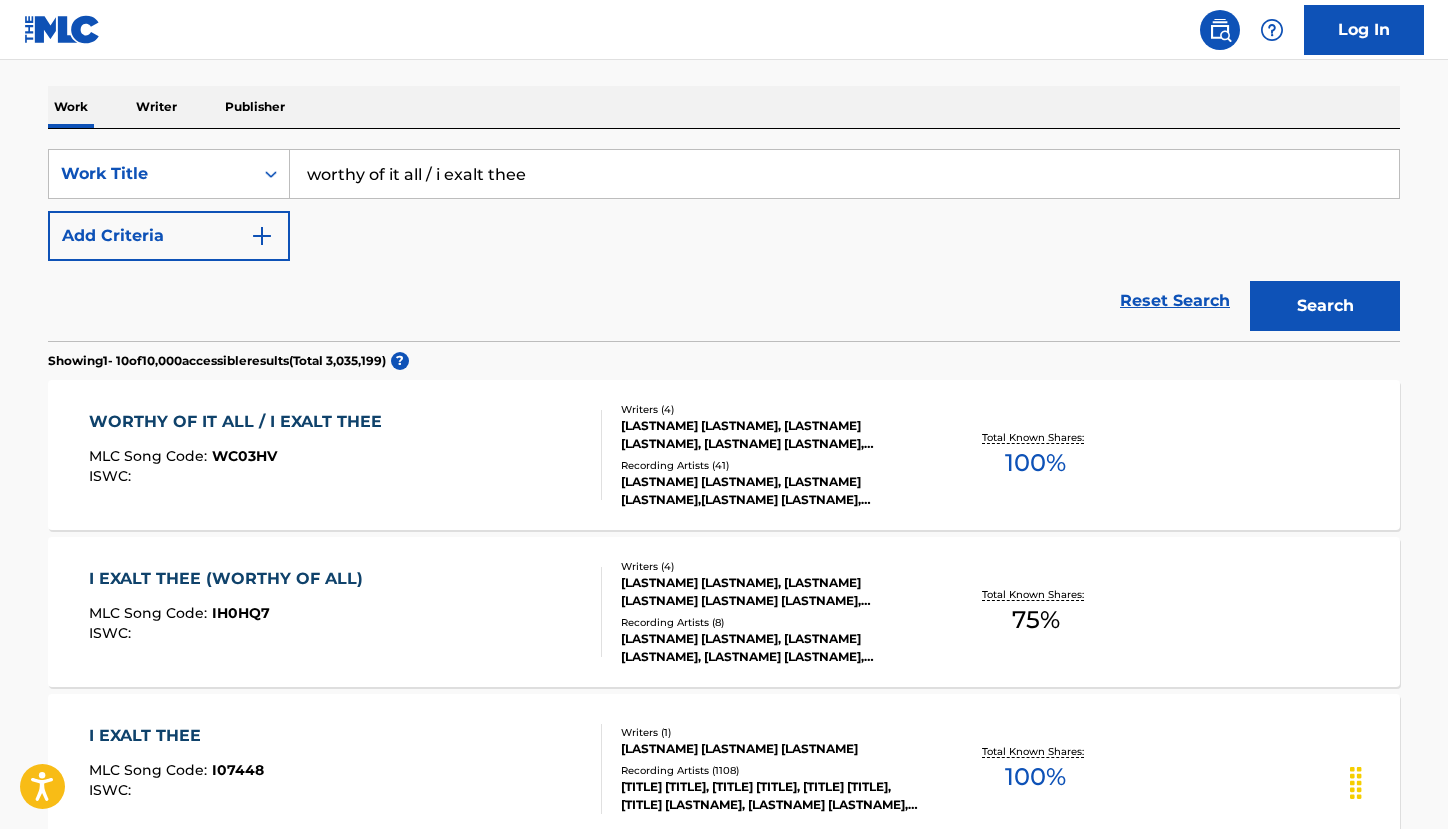 click on "WORTHY OF IT ALL / I EXALT THEE" at bounding box center [240, 422] 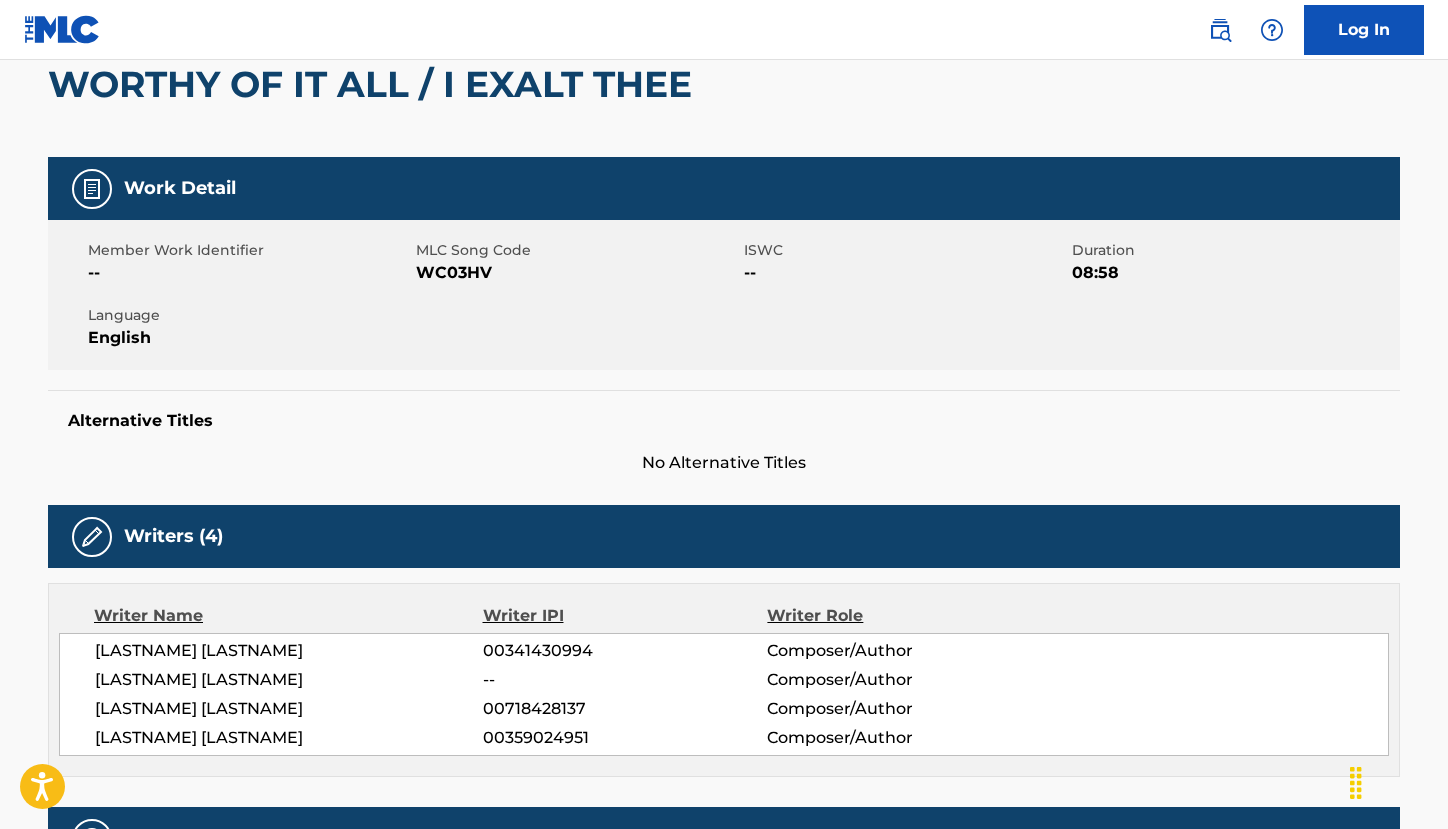 scroll, scrollTop: 0, scrollLeft: 0, axis: both 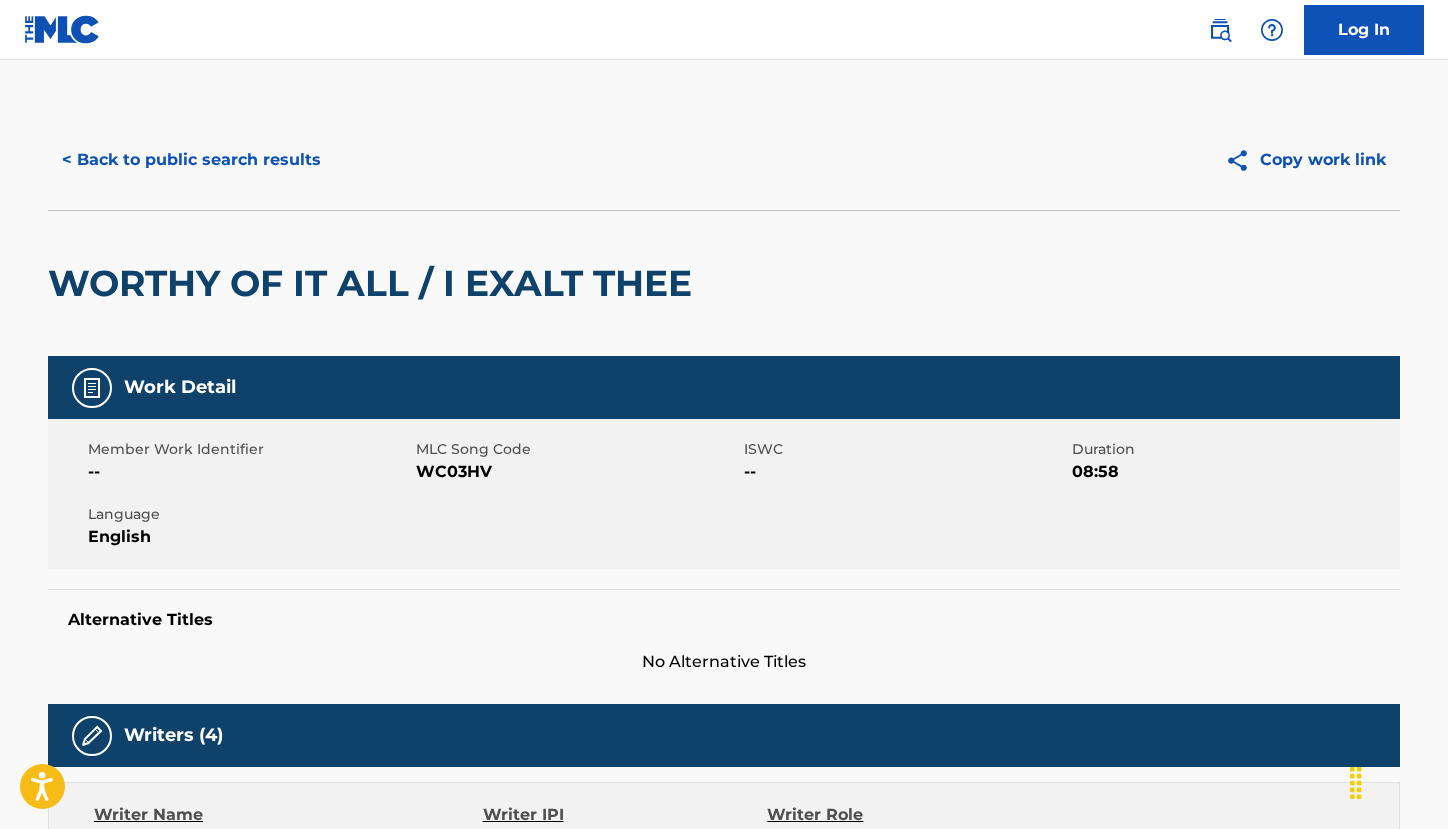 click on "< Back to public search results" at bounding box center [191, 160] 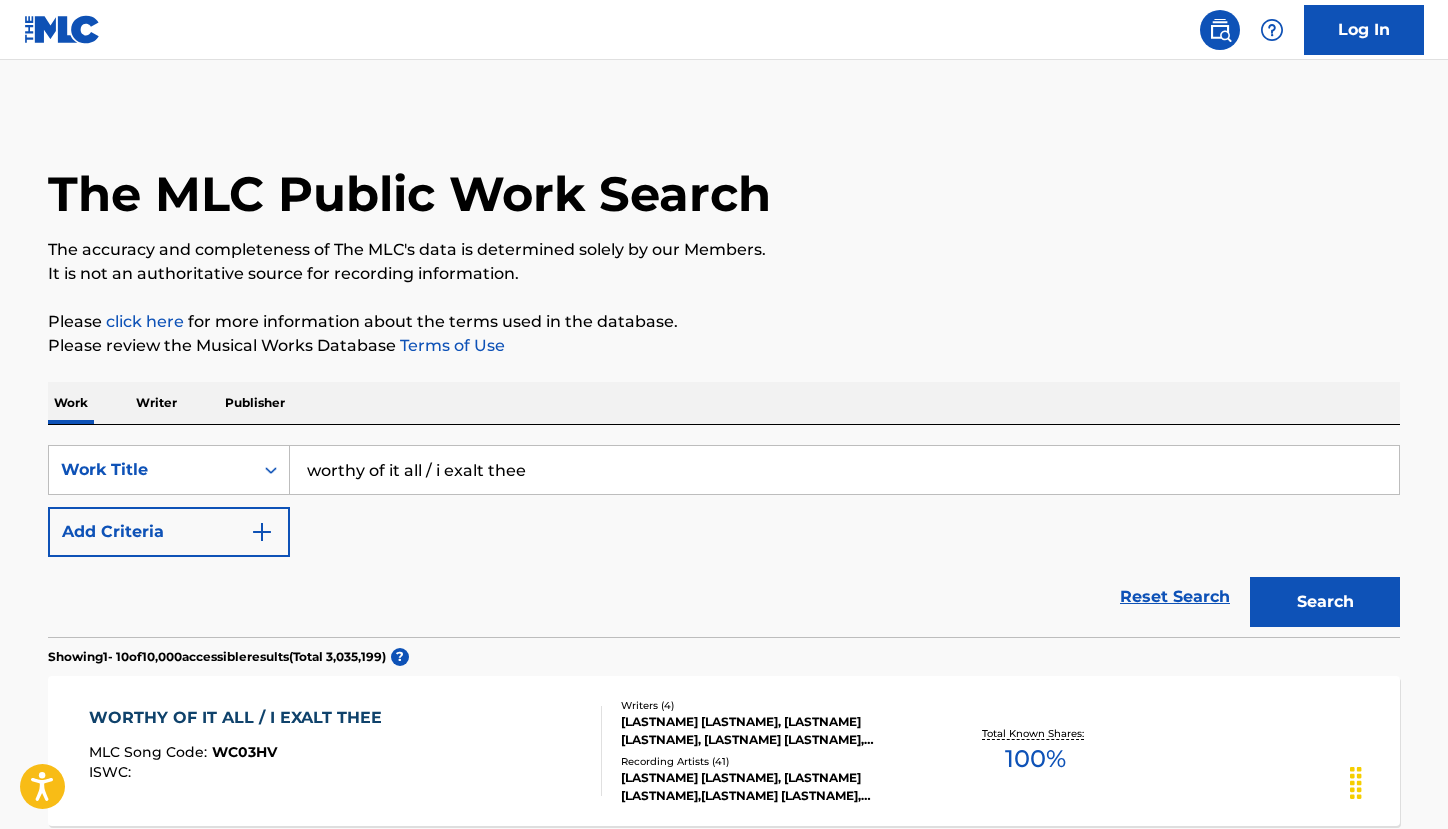 scroll, scrollTop: 295, scrollLeft: 0, axis: vertical 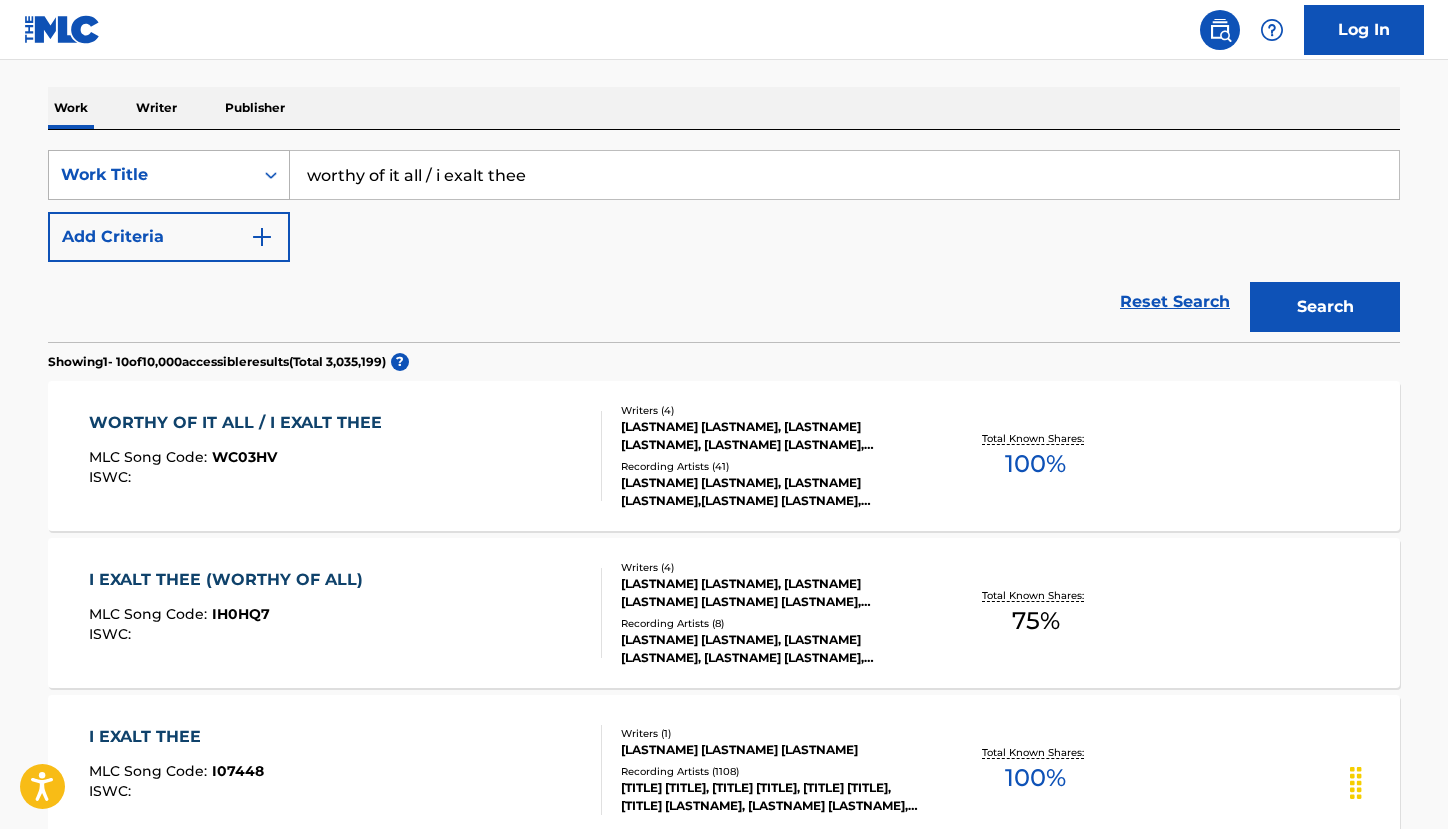 drag, startPoint x: 564, startPoint y: 182, endPoint x: 215, endPoint y: 160, distance: 349.69272 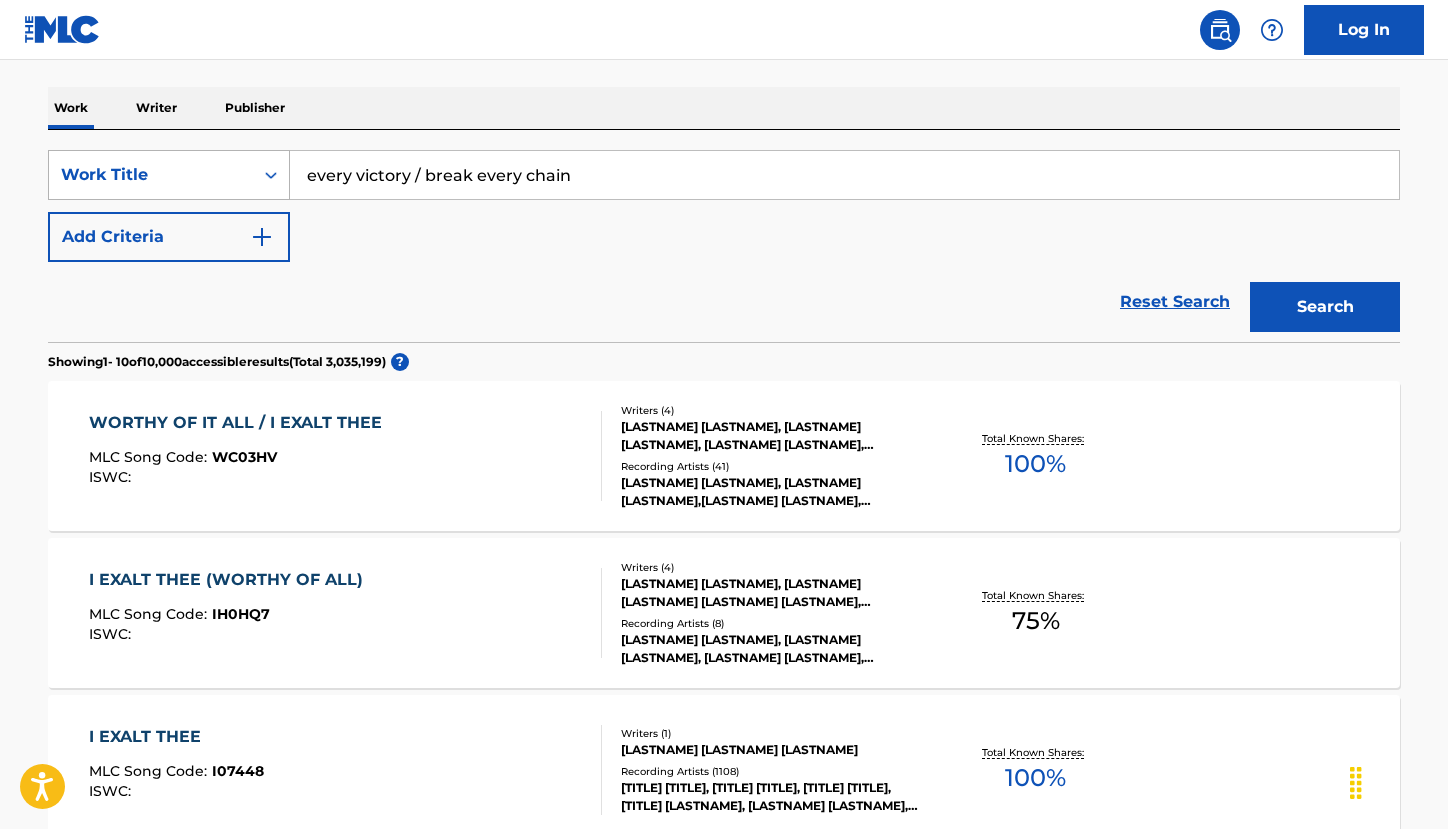 type on "every victory / break every chain" 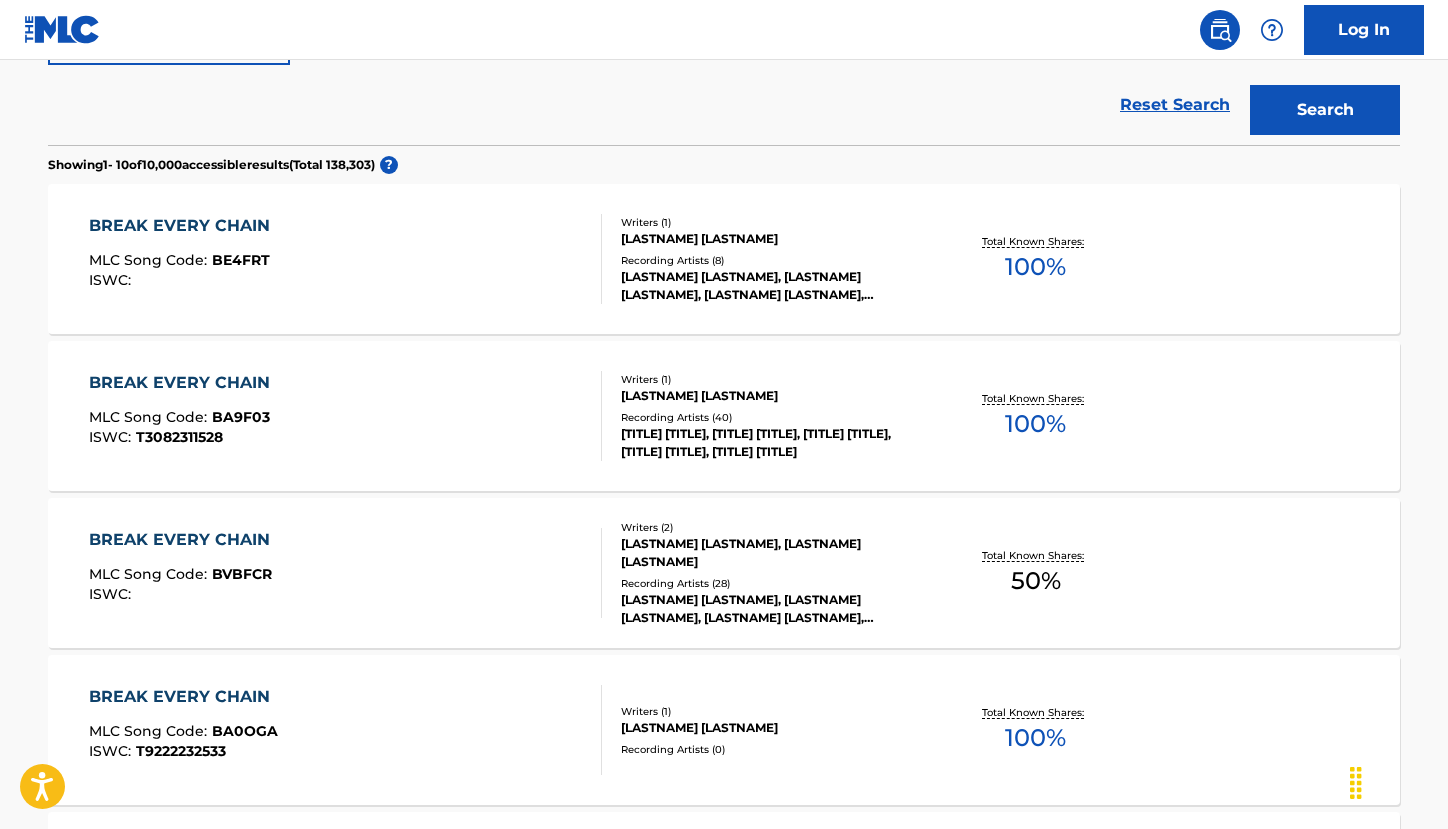 scroll, scrollTop: 0, scrollLeft: 0, axis: both 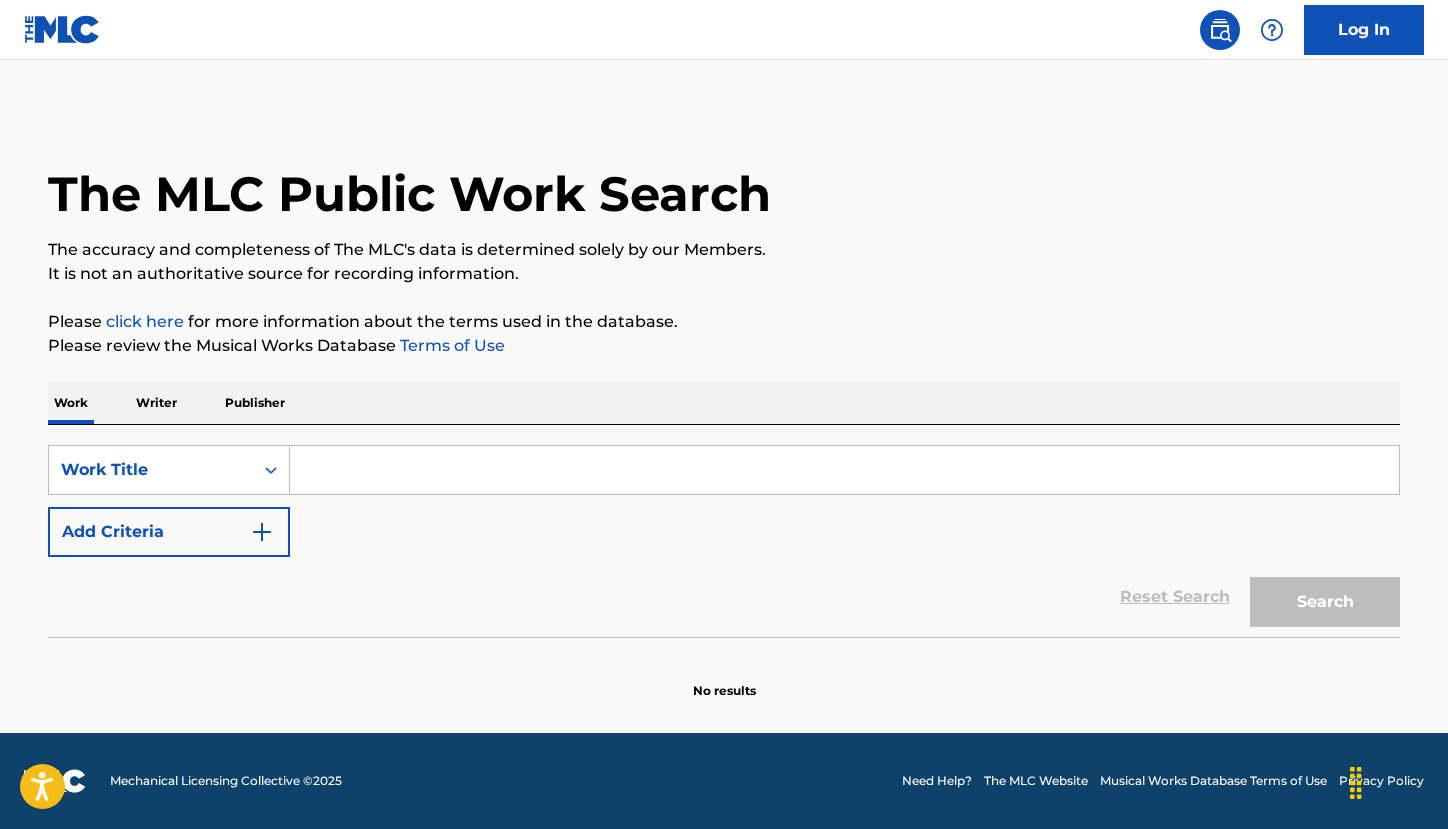 click at bounding box center [844, 470] 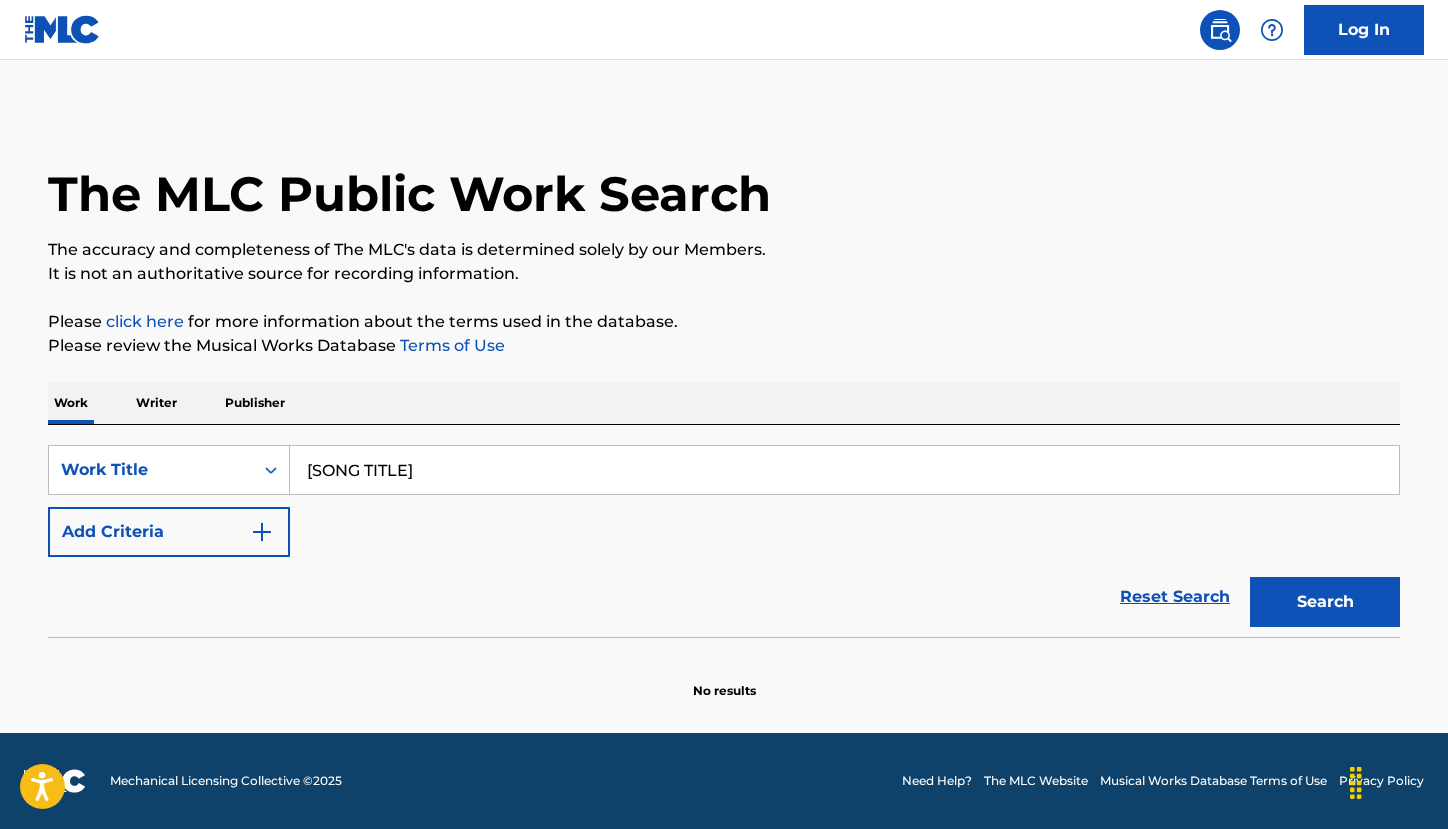 type on "[SONG TITLE]" 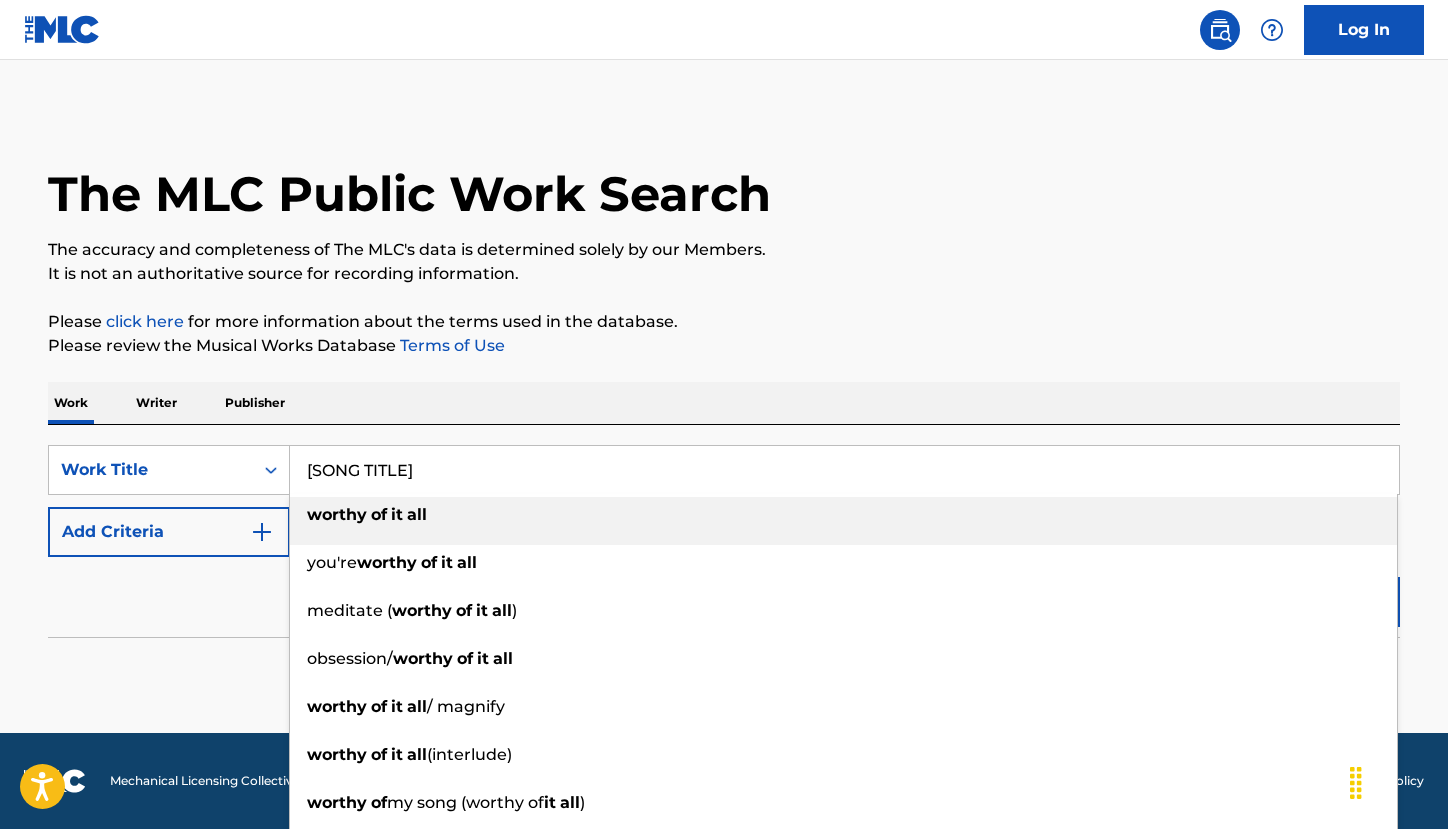 click on "worthy   of   it   all" at bounding box center [843, 515] 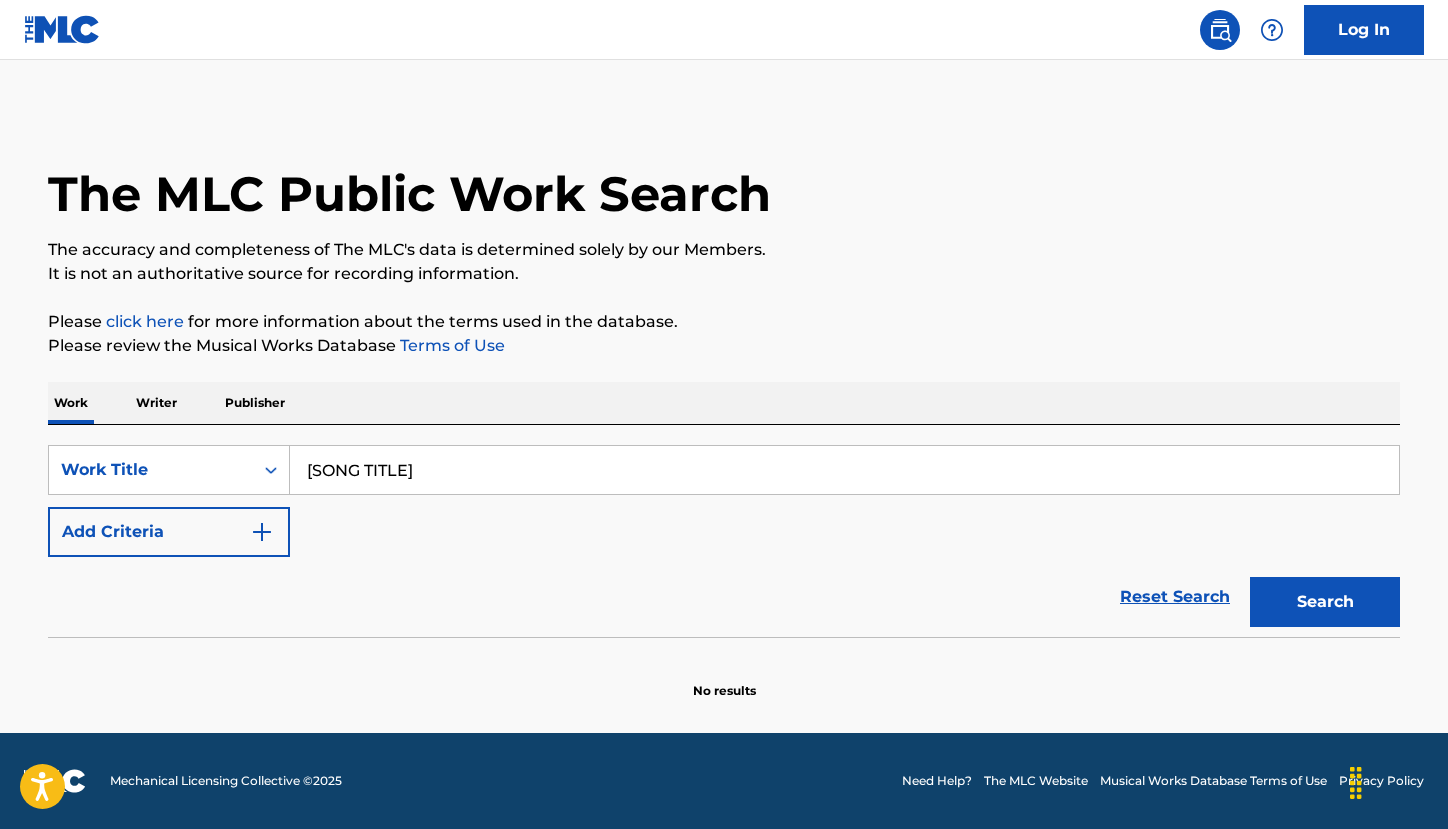 click on "Search" at bounding box center [1325, 602] 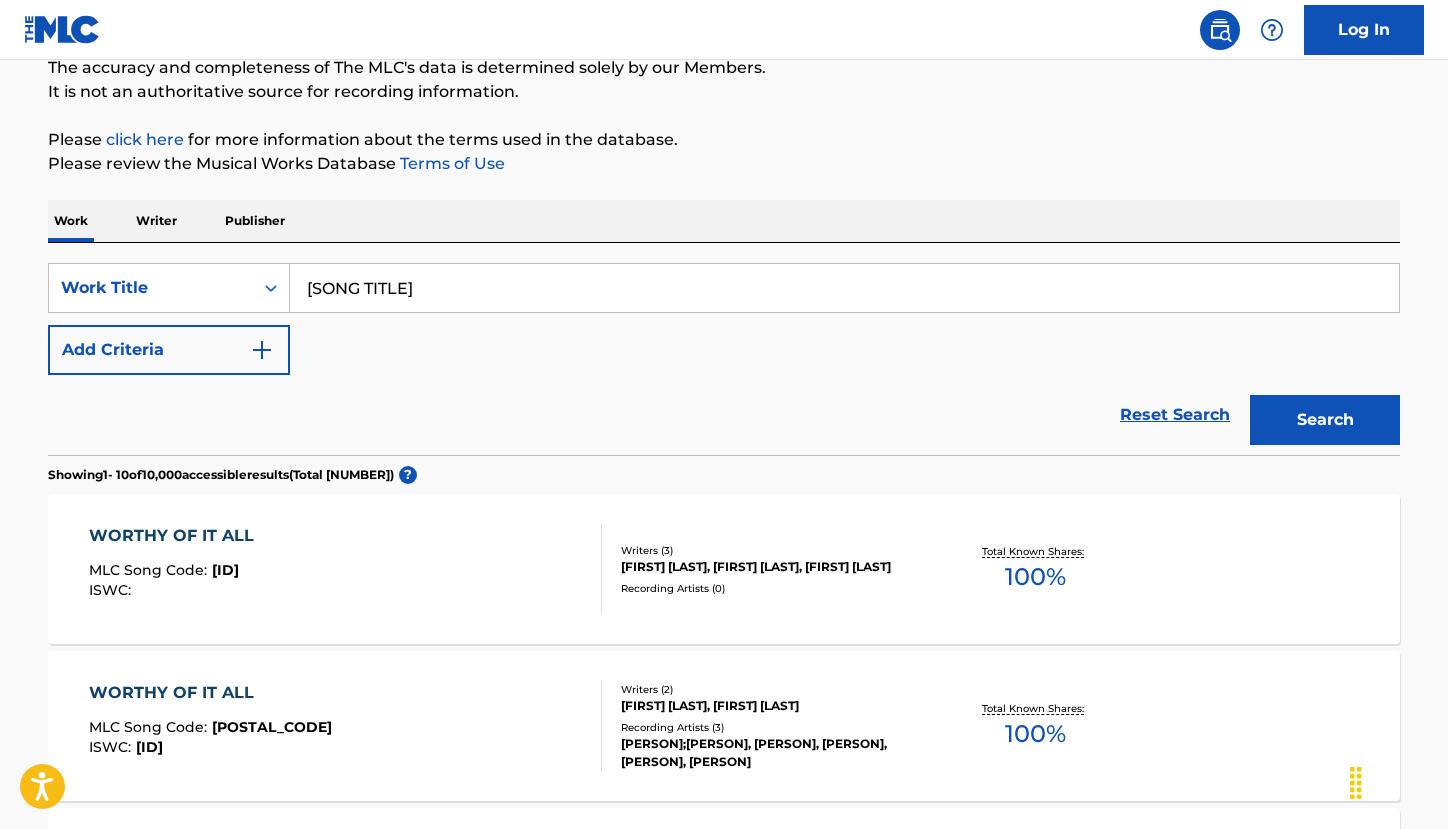scroll, scrollTop: 0, scrollLeft: 0, axis: both 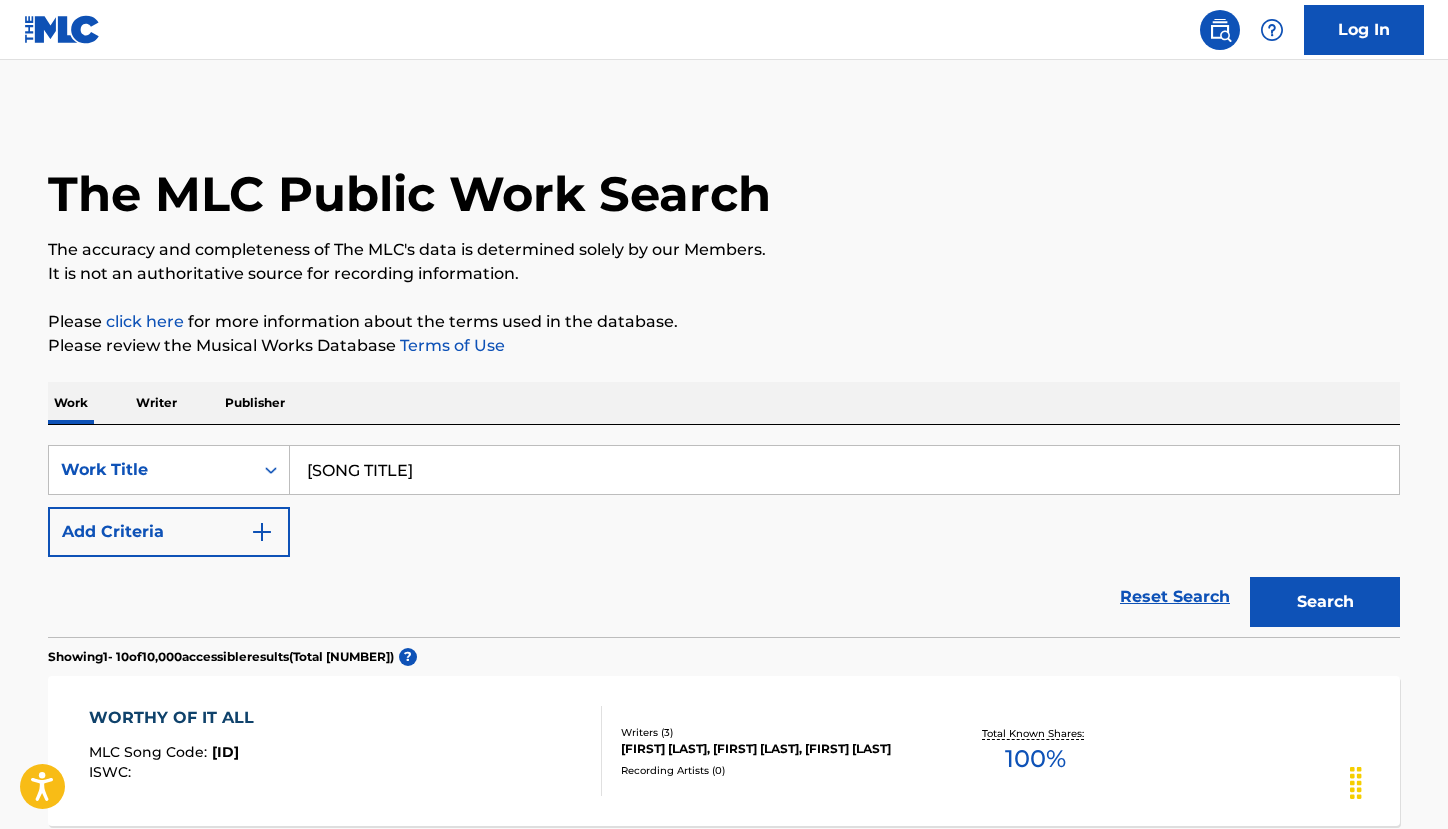 click at bounding box center [262, 532] 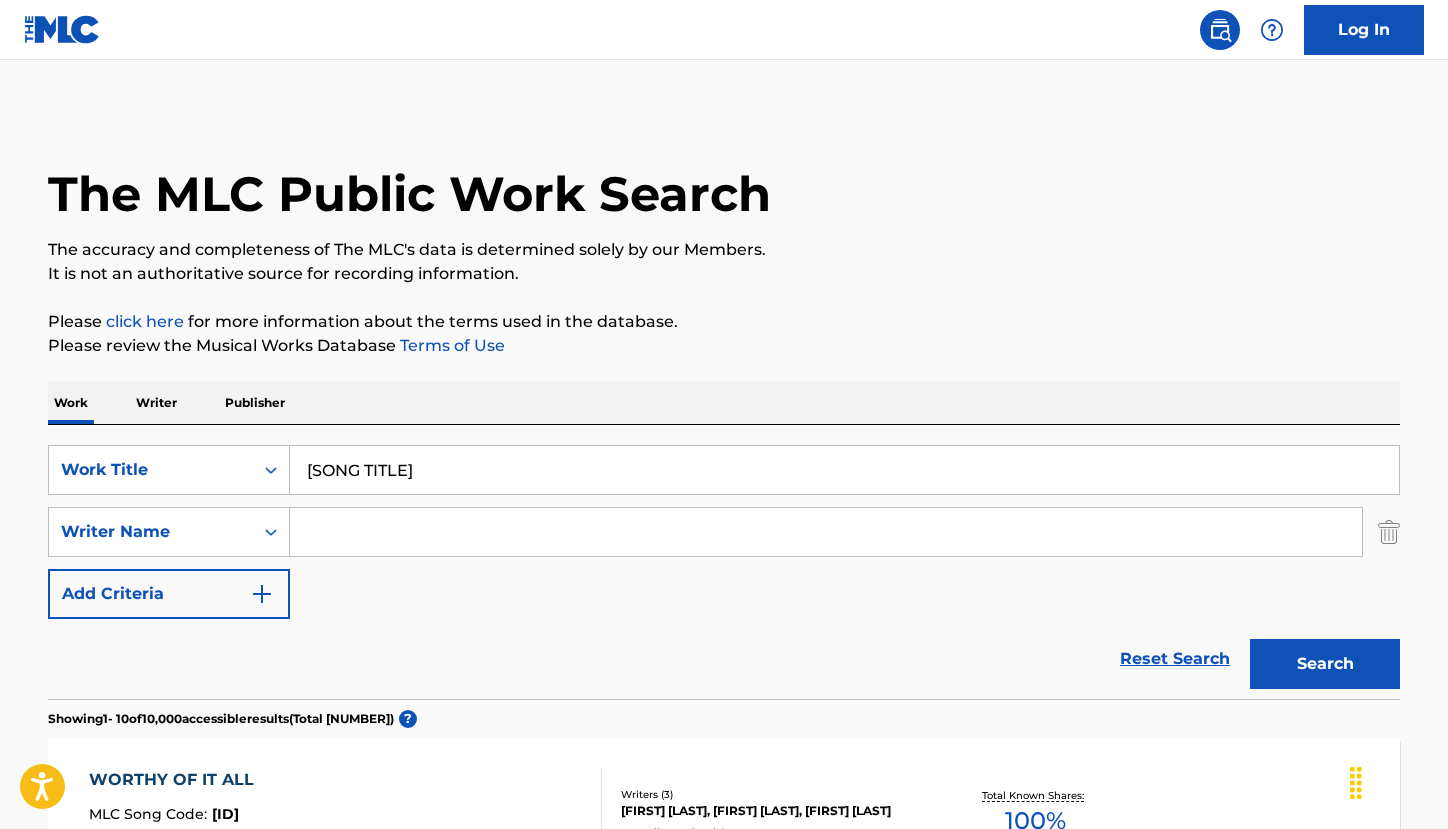 click at bounding box center (826, 532) 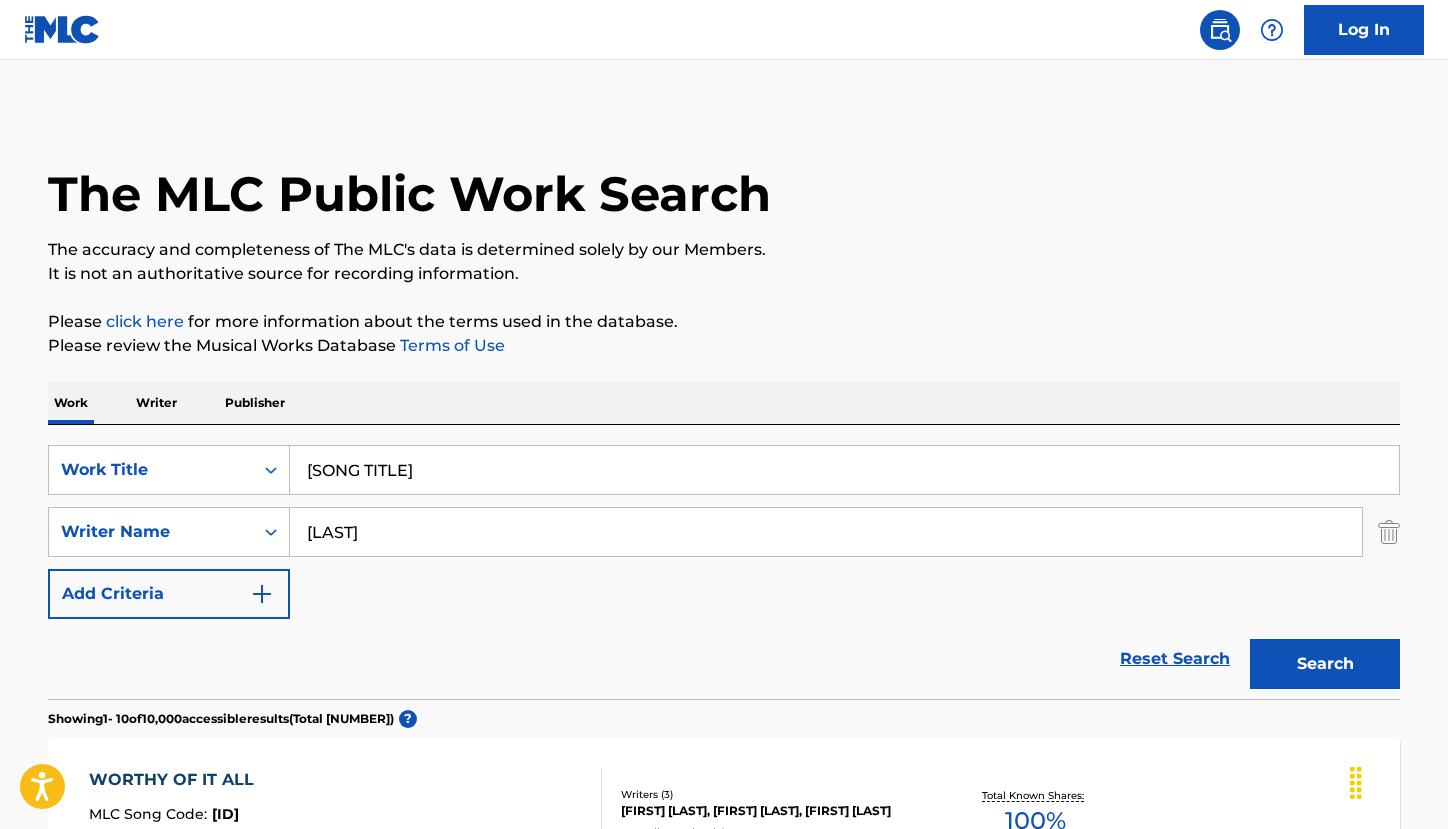 type on "[LAST]" 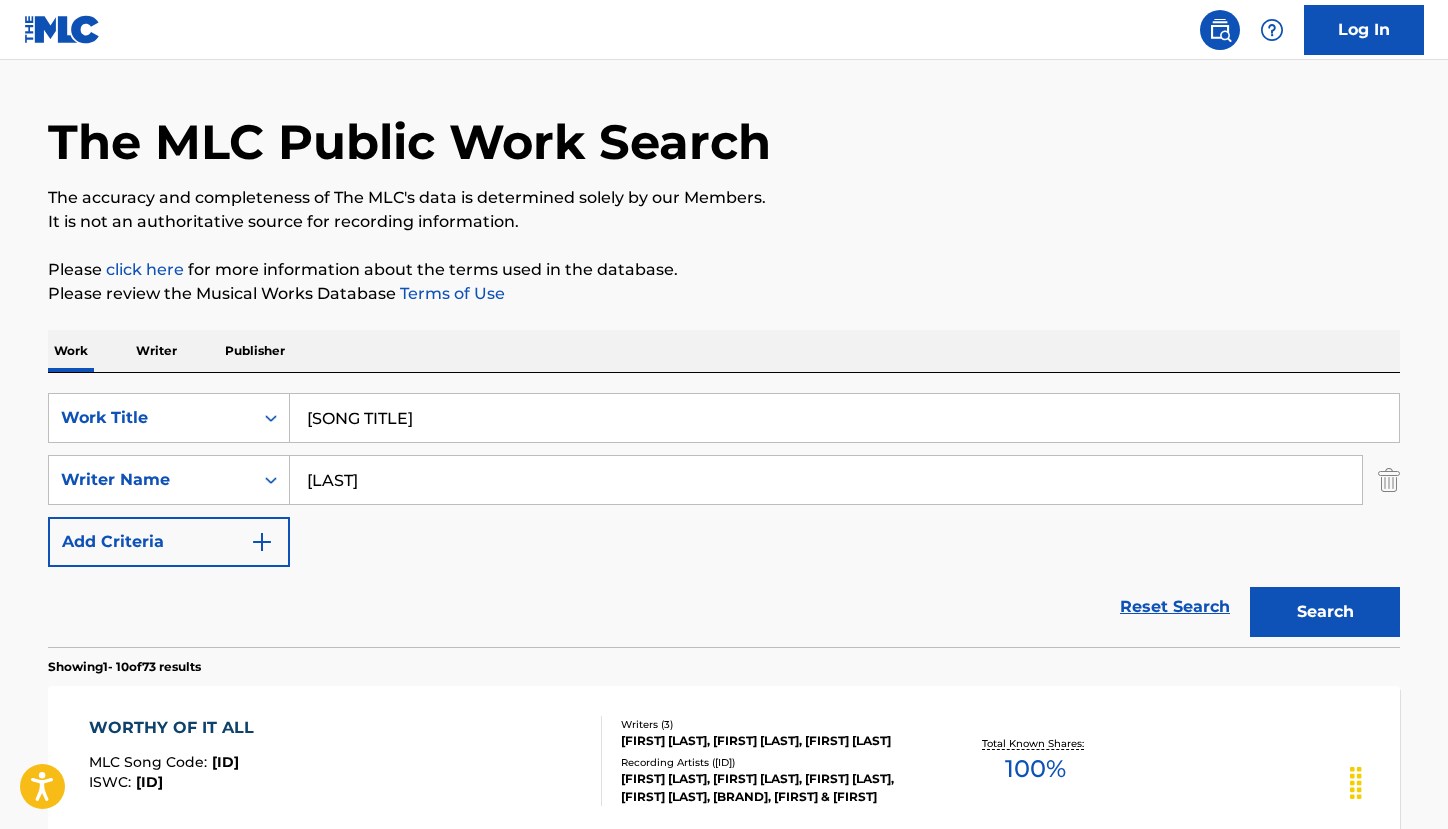 scroll, scrollTop: 0, scrollLeft: 0, axis: both 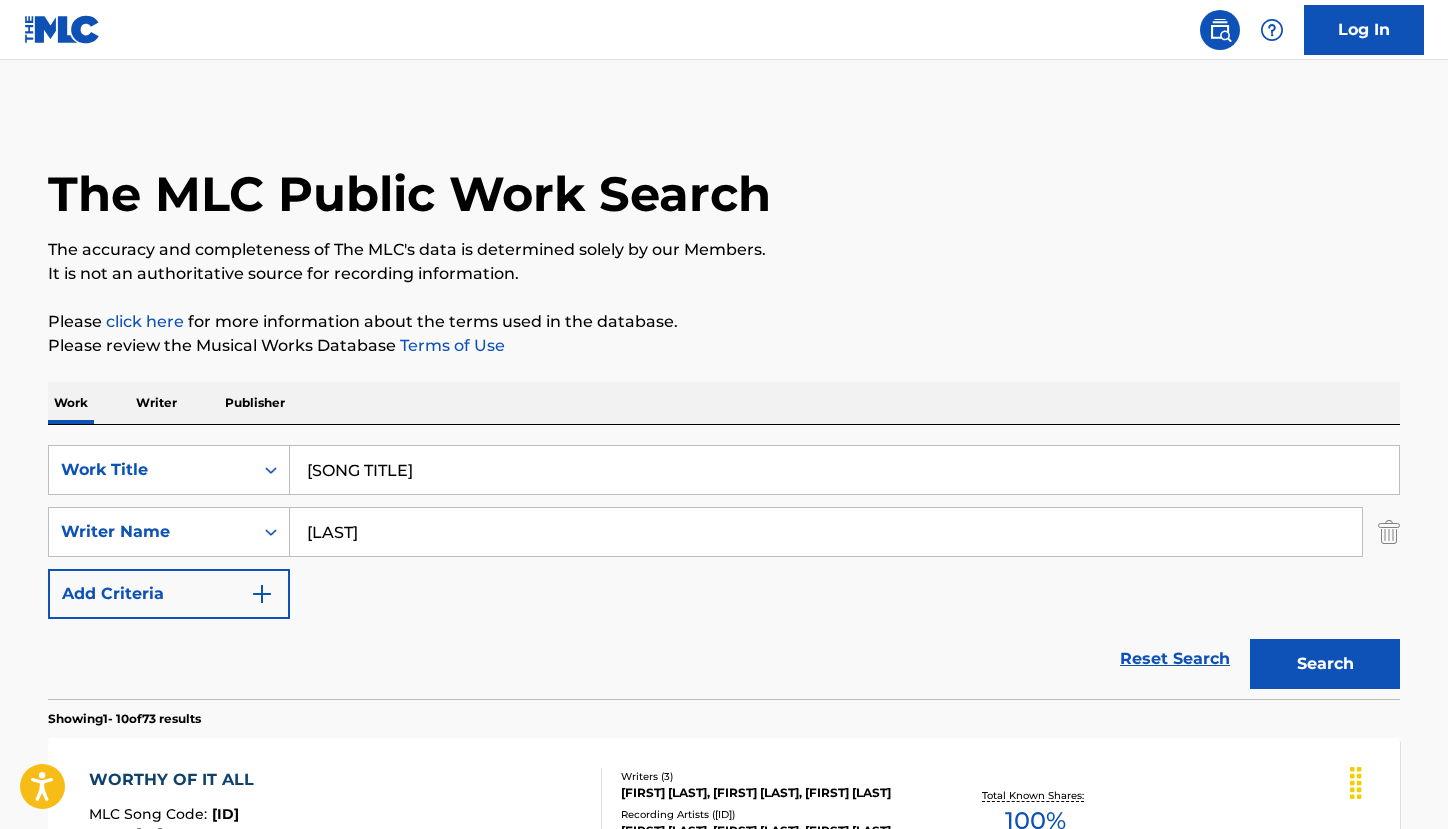 drag, startPoint x: 467, startPoint y: 461, endPoint x: 310, endPoint y: 454, distance: 157.15598 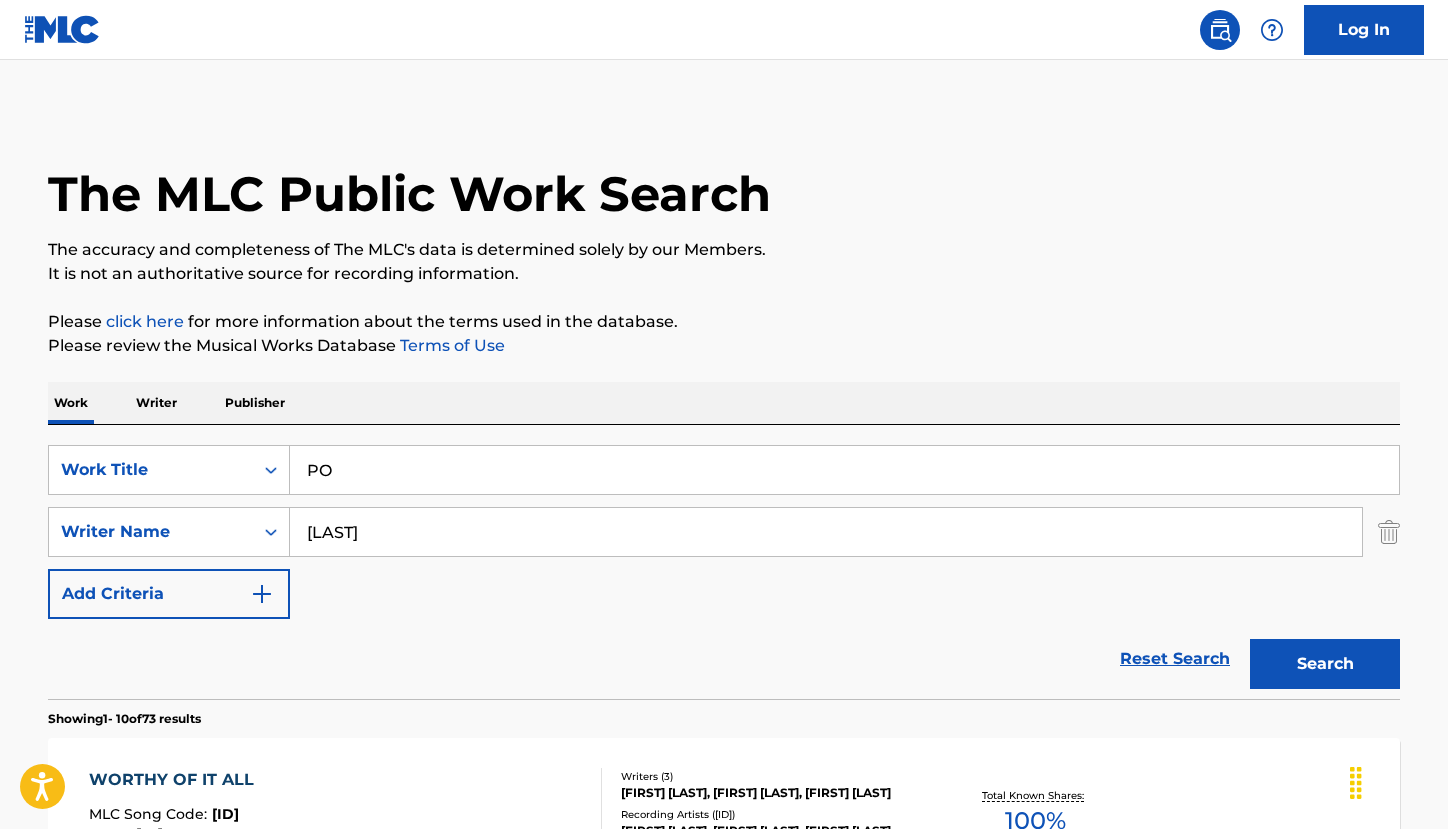 type on "P" 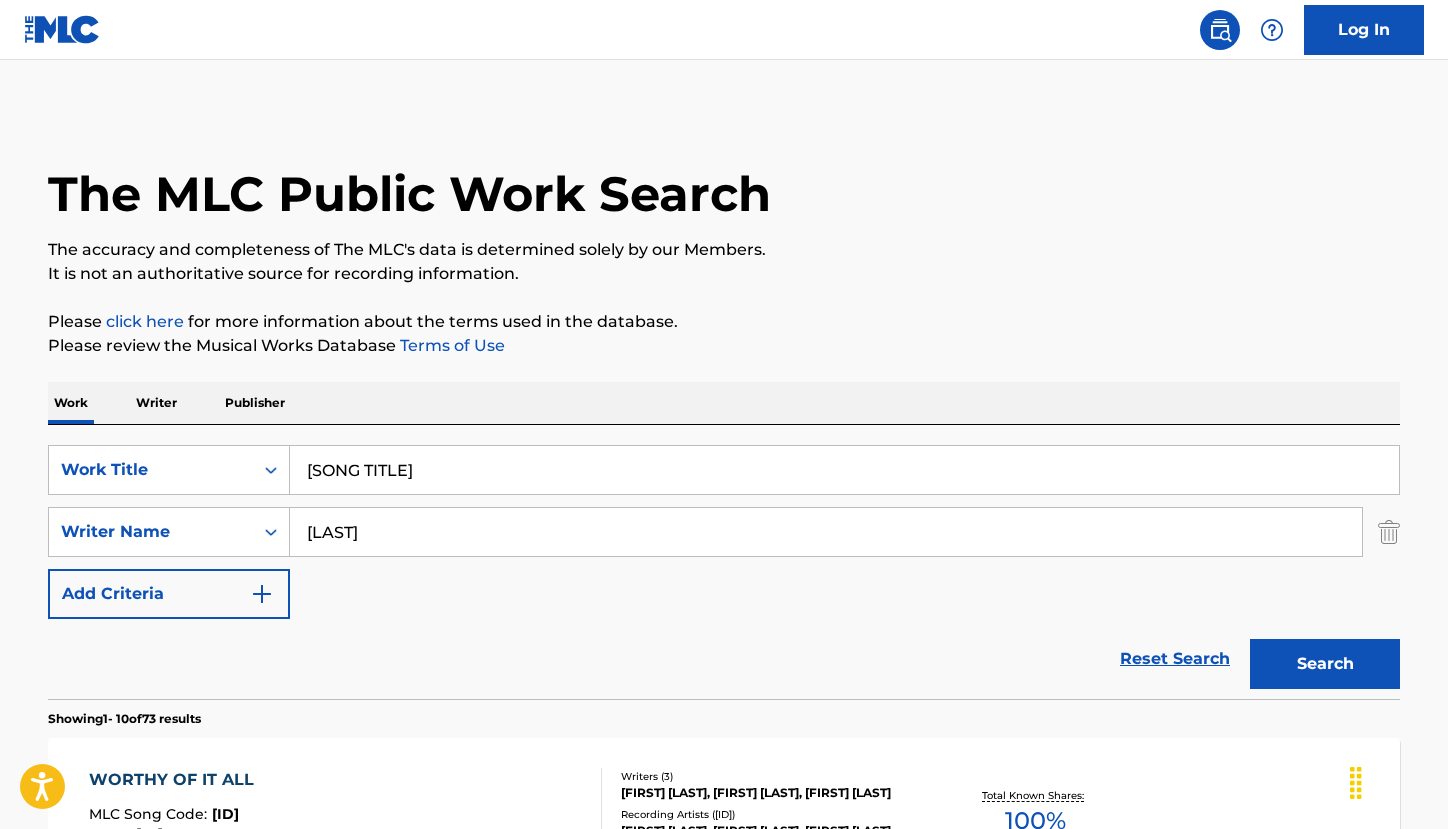 type on "[SONG TITLE]" 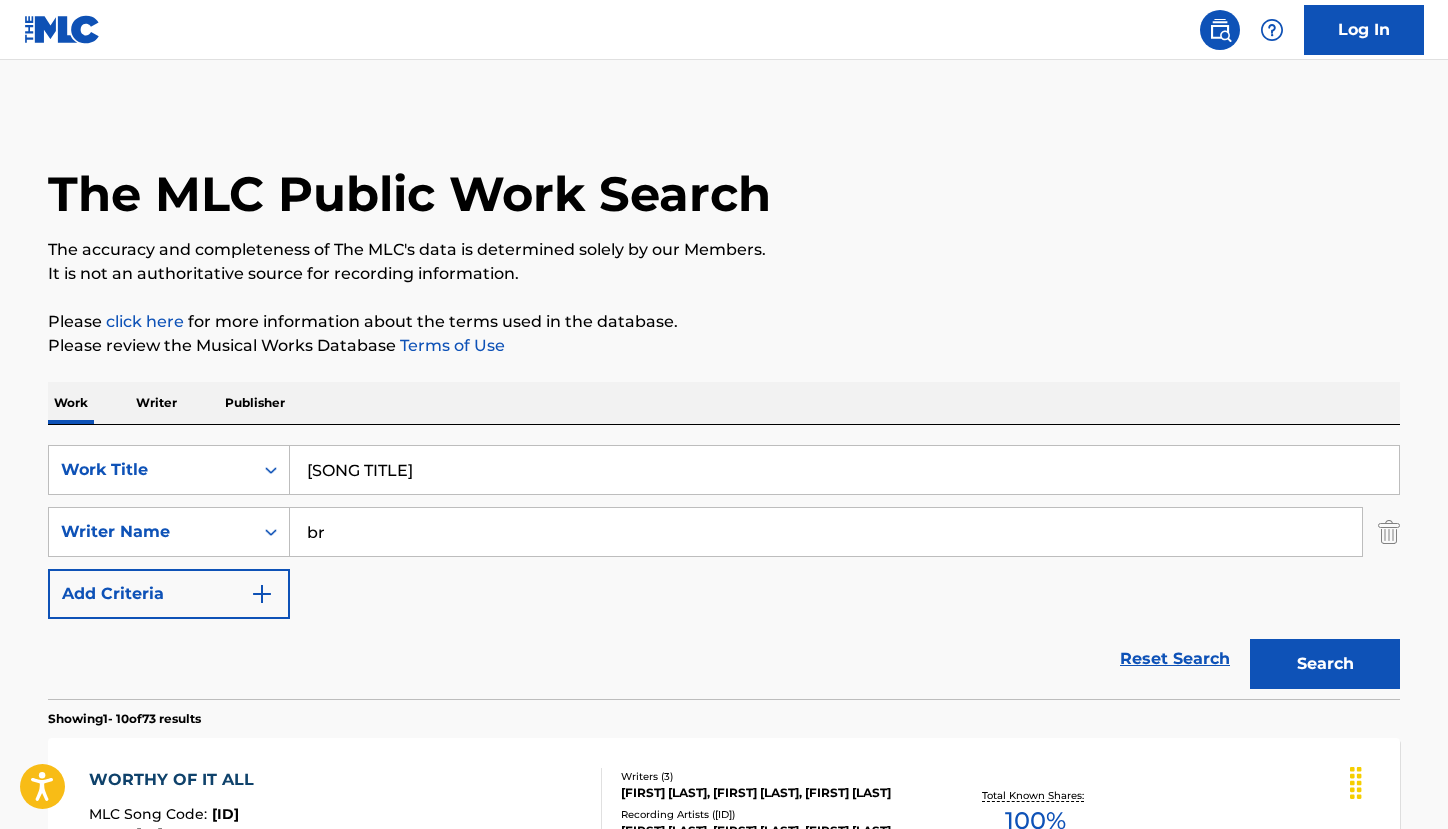 type on "b" 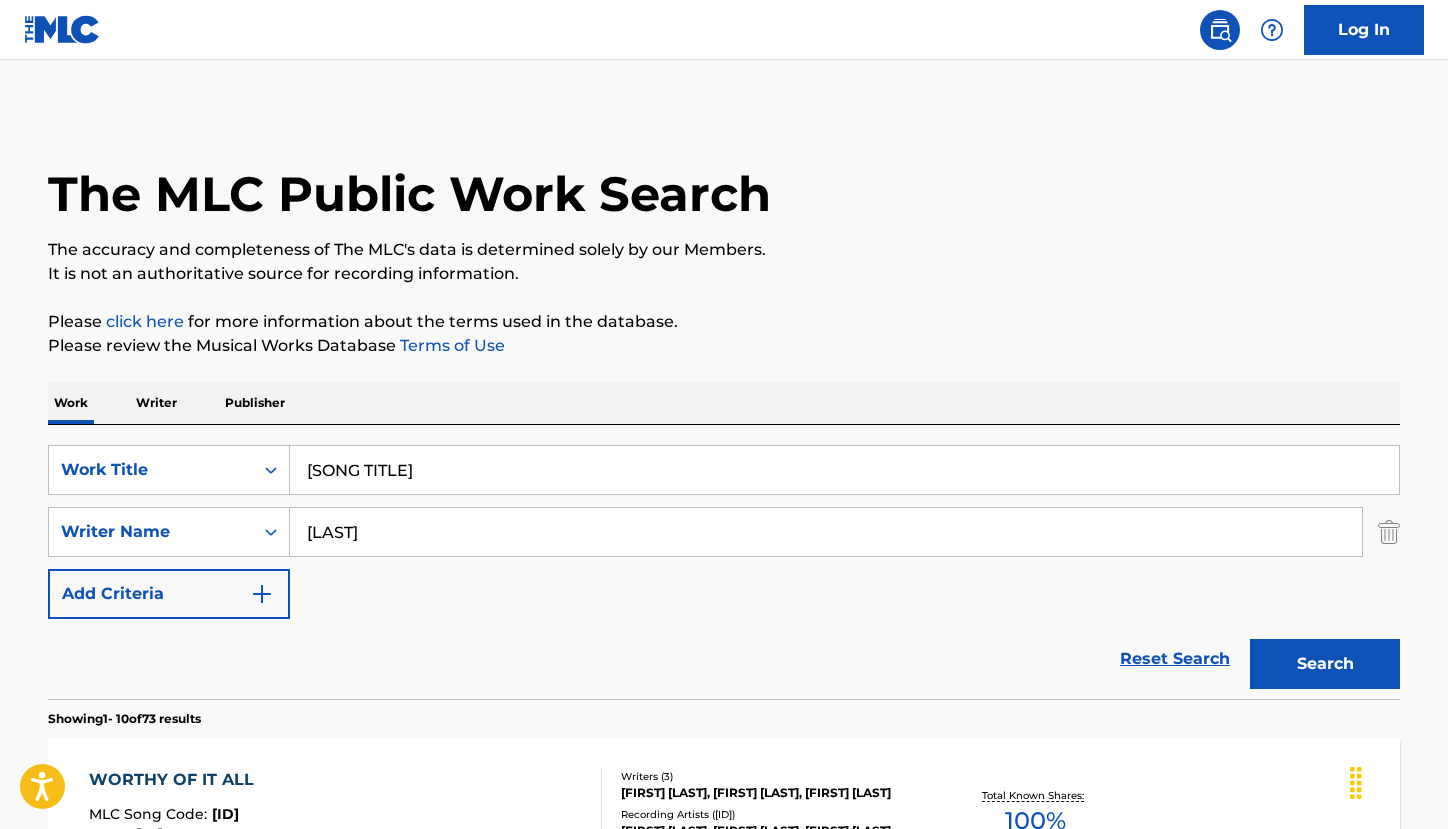 click on "Search" at bounding box center (1325, 664) 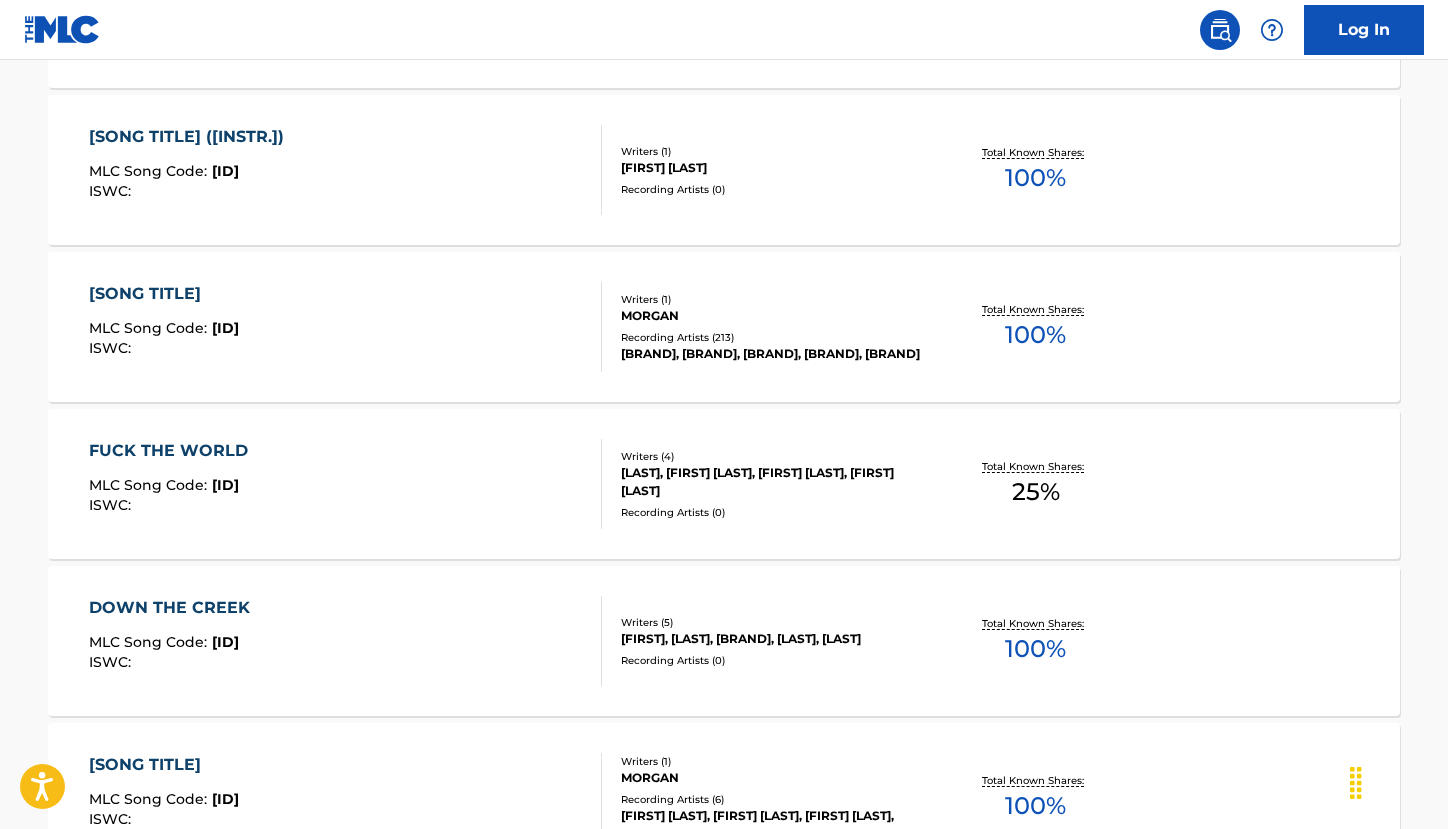 scroll, scrollTop: 0, scrollLeft: 0, axis: both 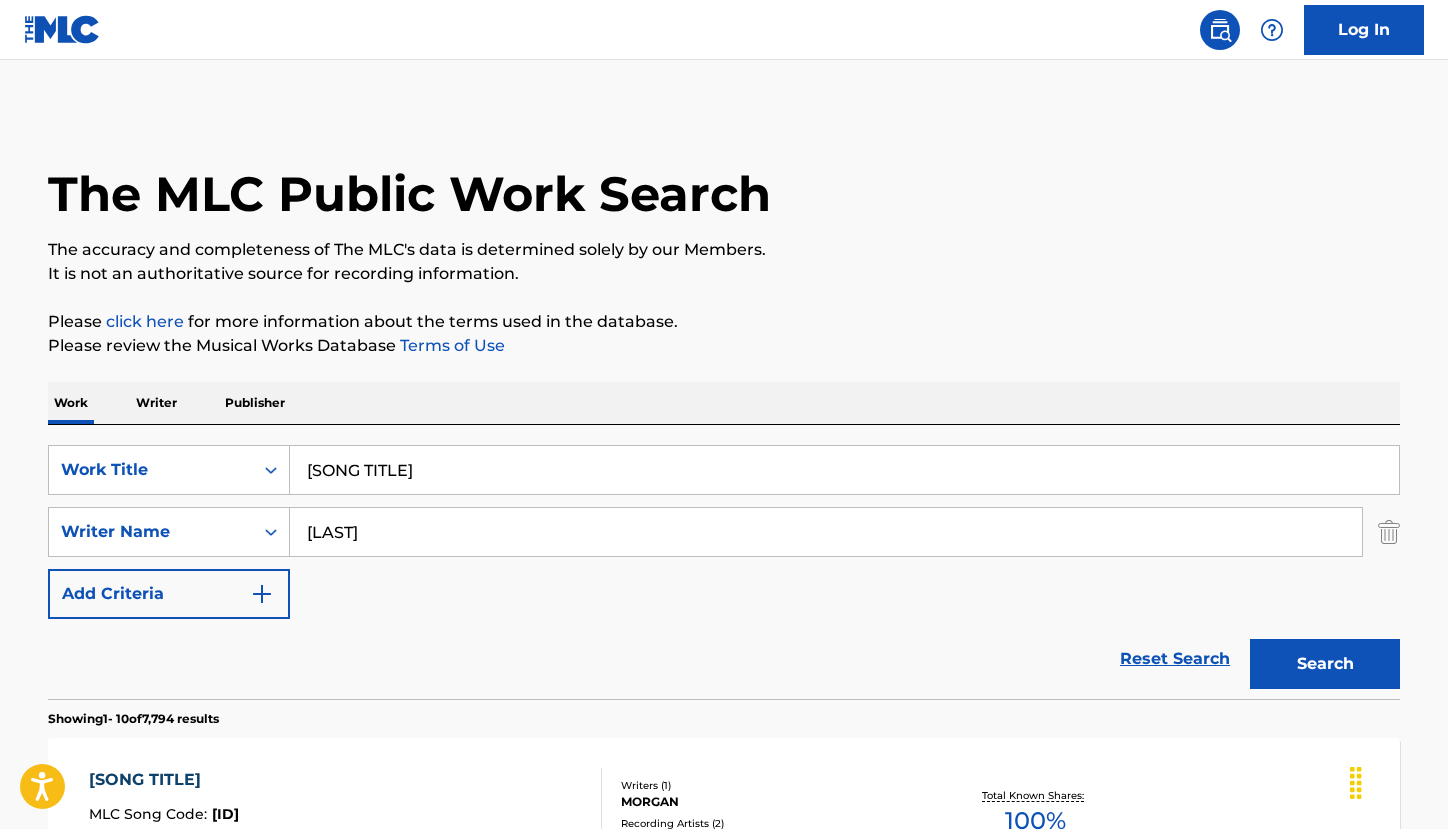 drag, startPoint x: 472, startPoint y: 526, endPoint x: 462, endPoint y: 525, distance: 10.049875 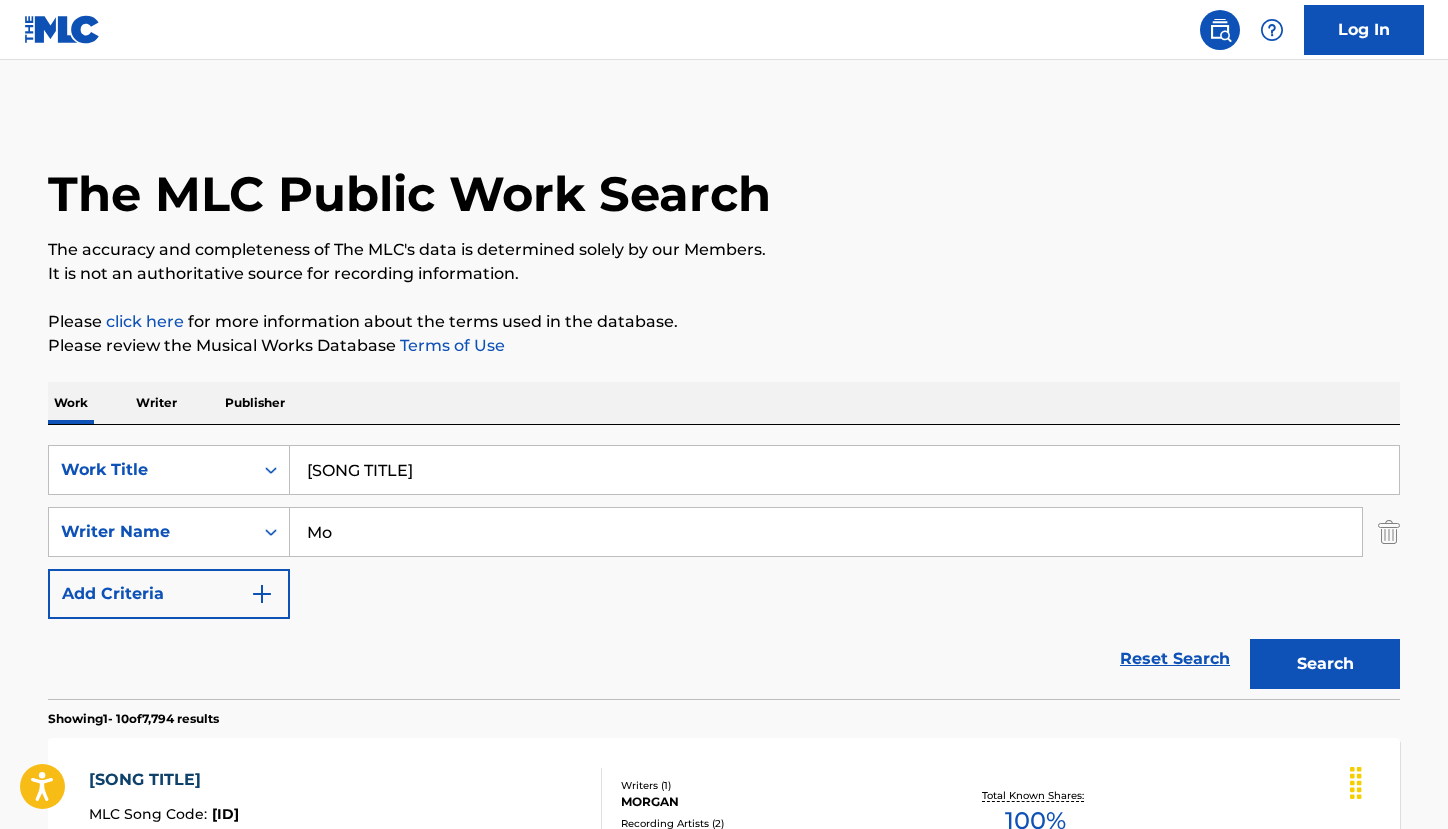 type on "M" 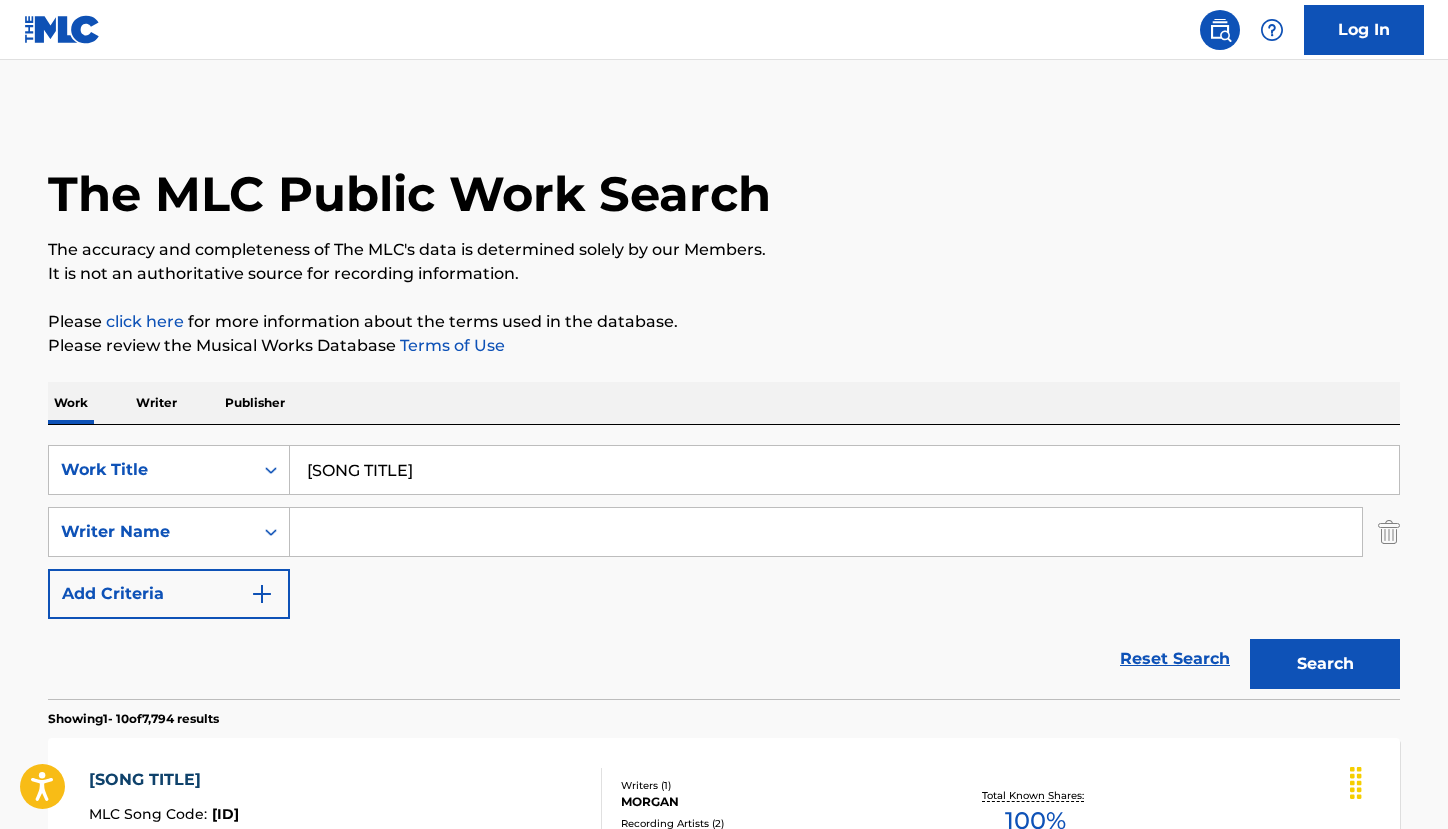 type 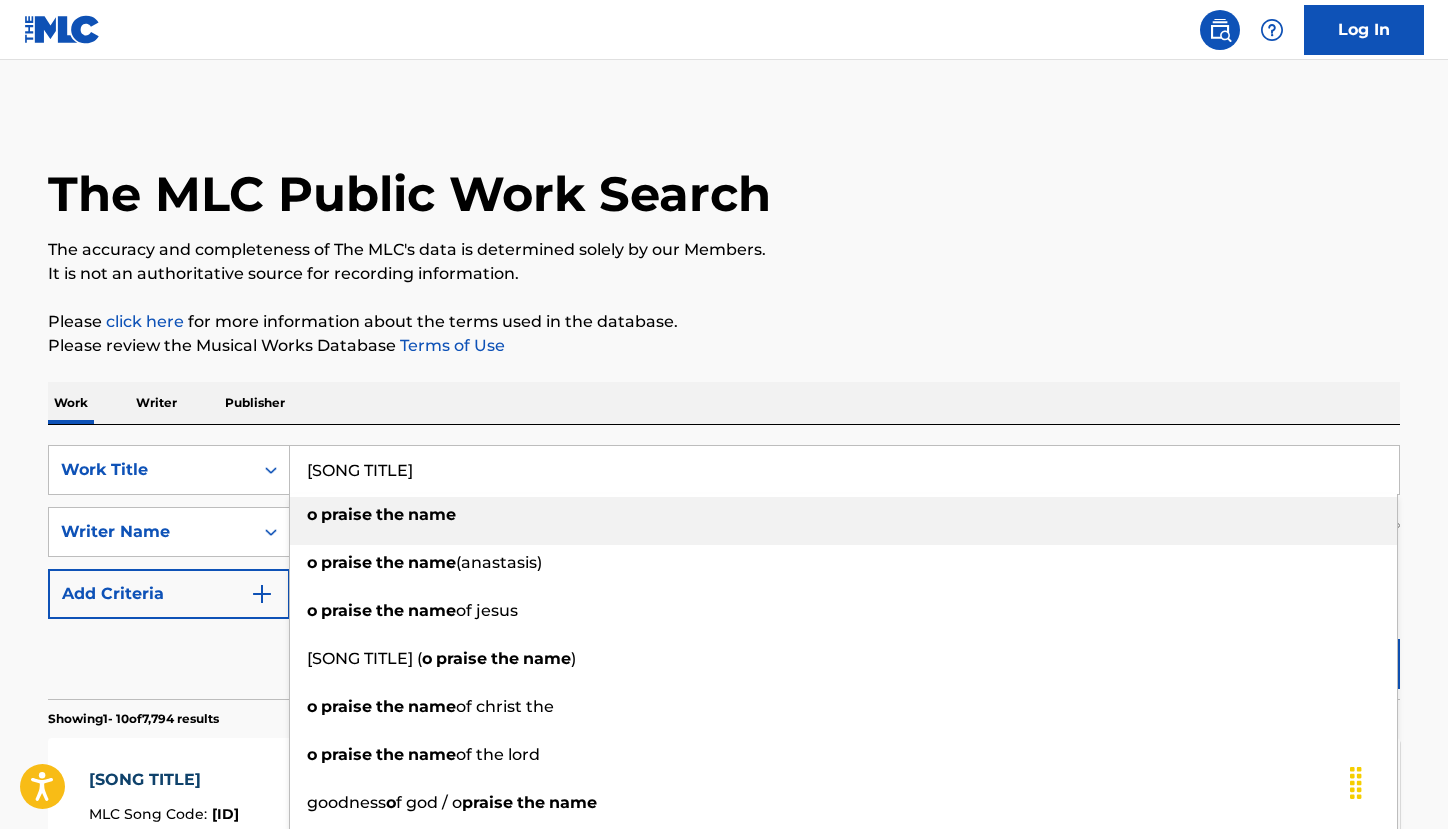 click on "[SONG TITLE]" at bounding box center (844, 470) 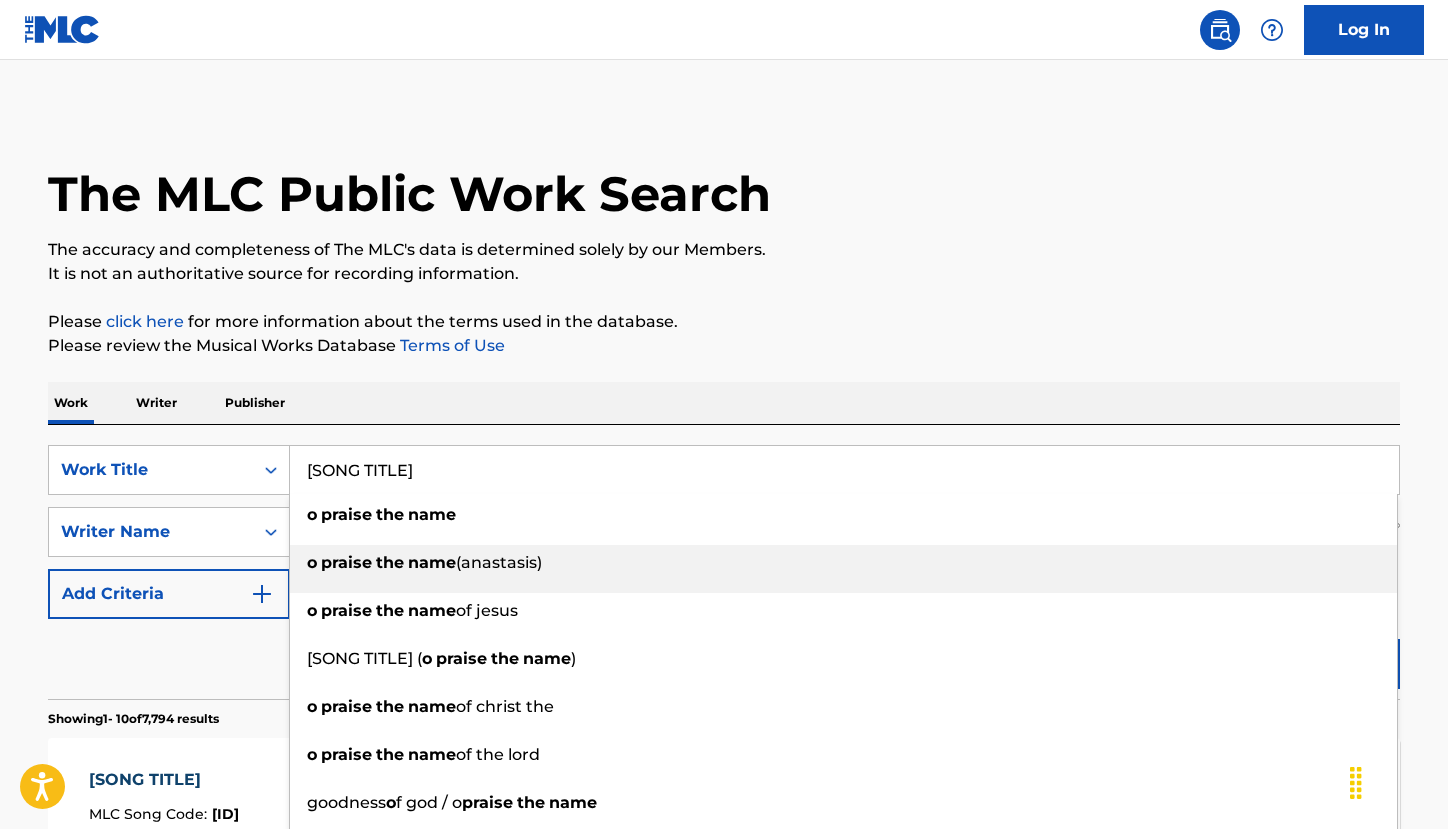 scroll, scrollTop: 1, scrollLeft: 0, axis: vertical 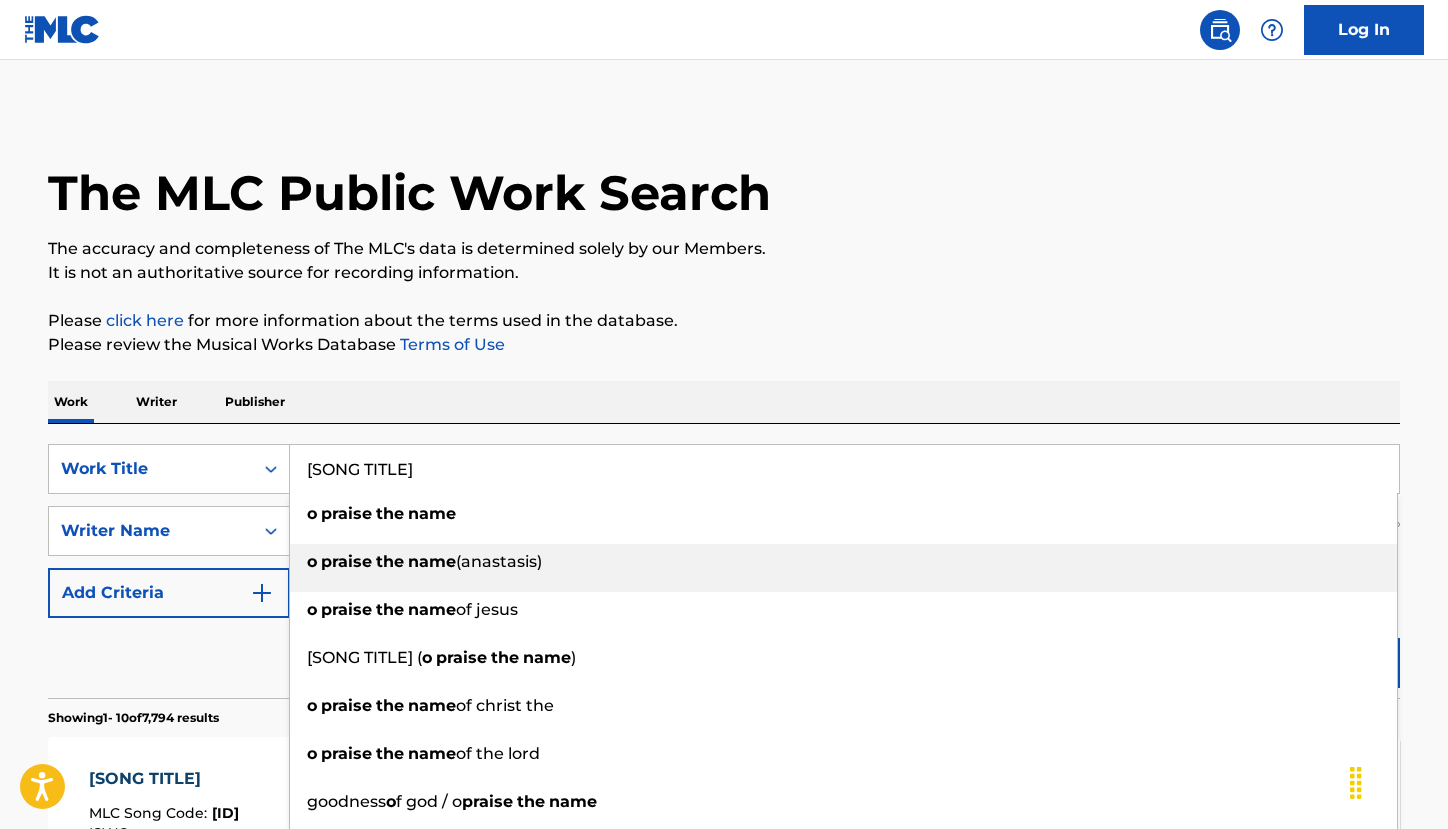 click on "(anastasis)" at bounding box center (499, 561) 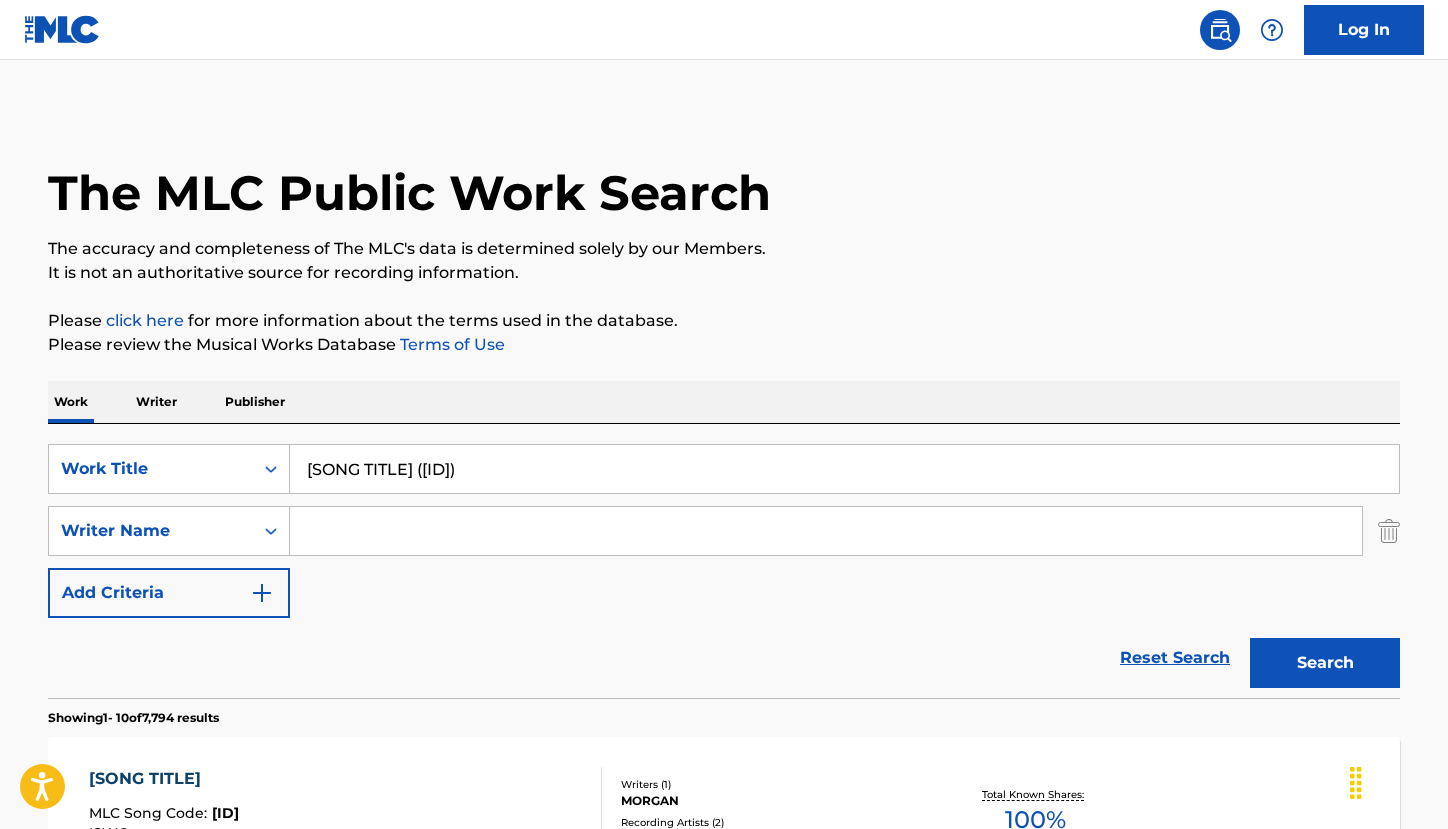 click on "Search" at bounding box center [1325, 663] 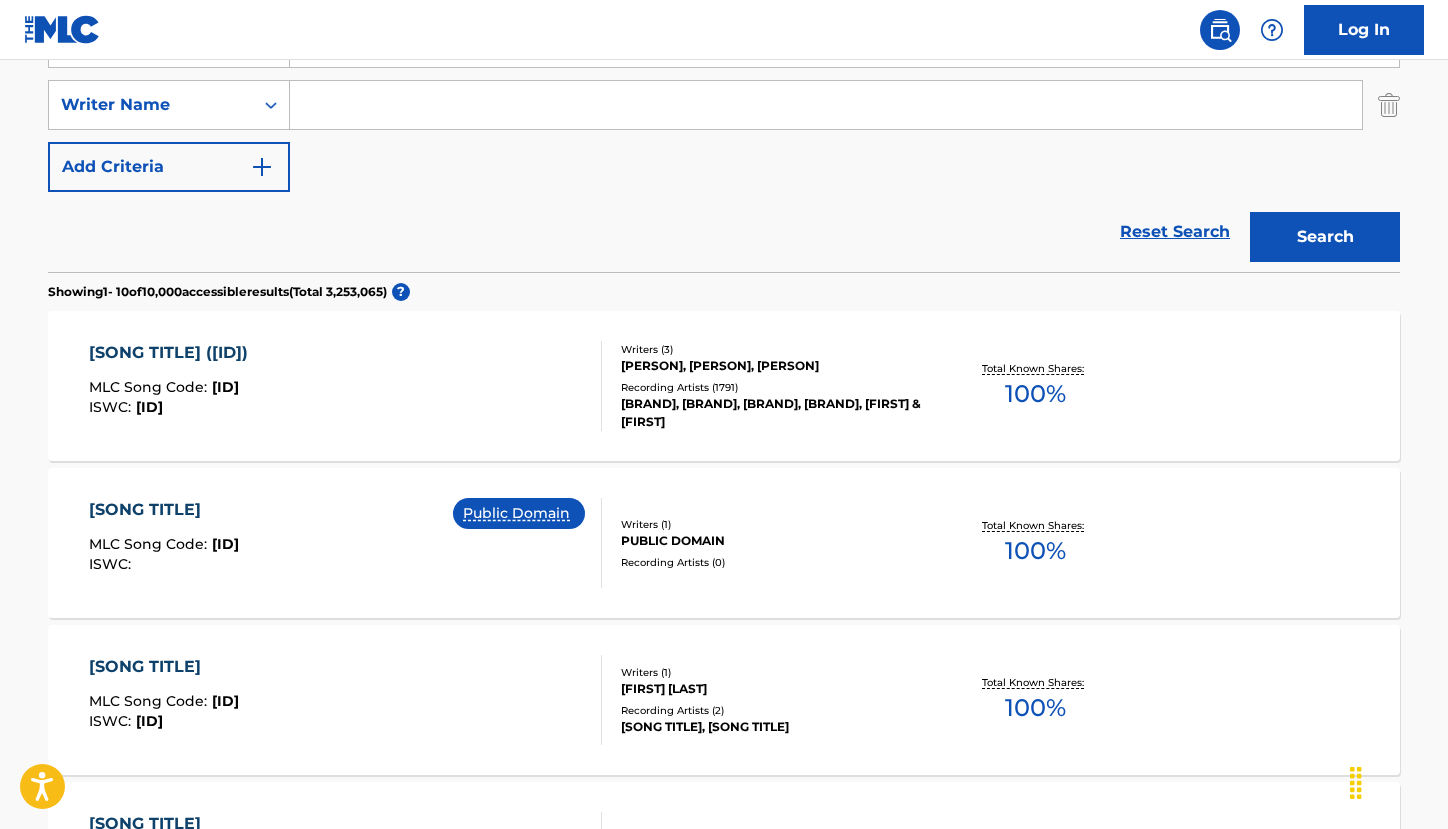 scroll, scrollTop: 437, scrollLeft: 0, axis: vertical 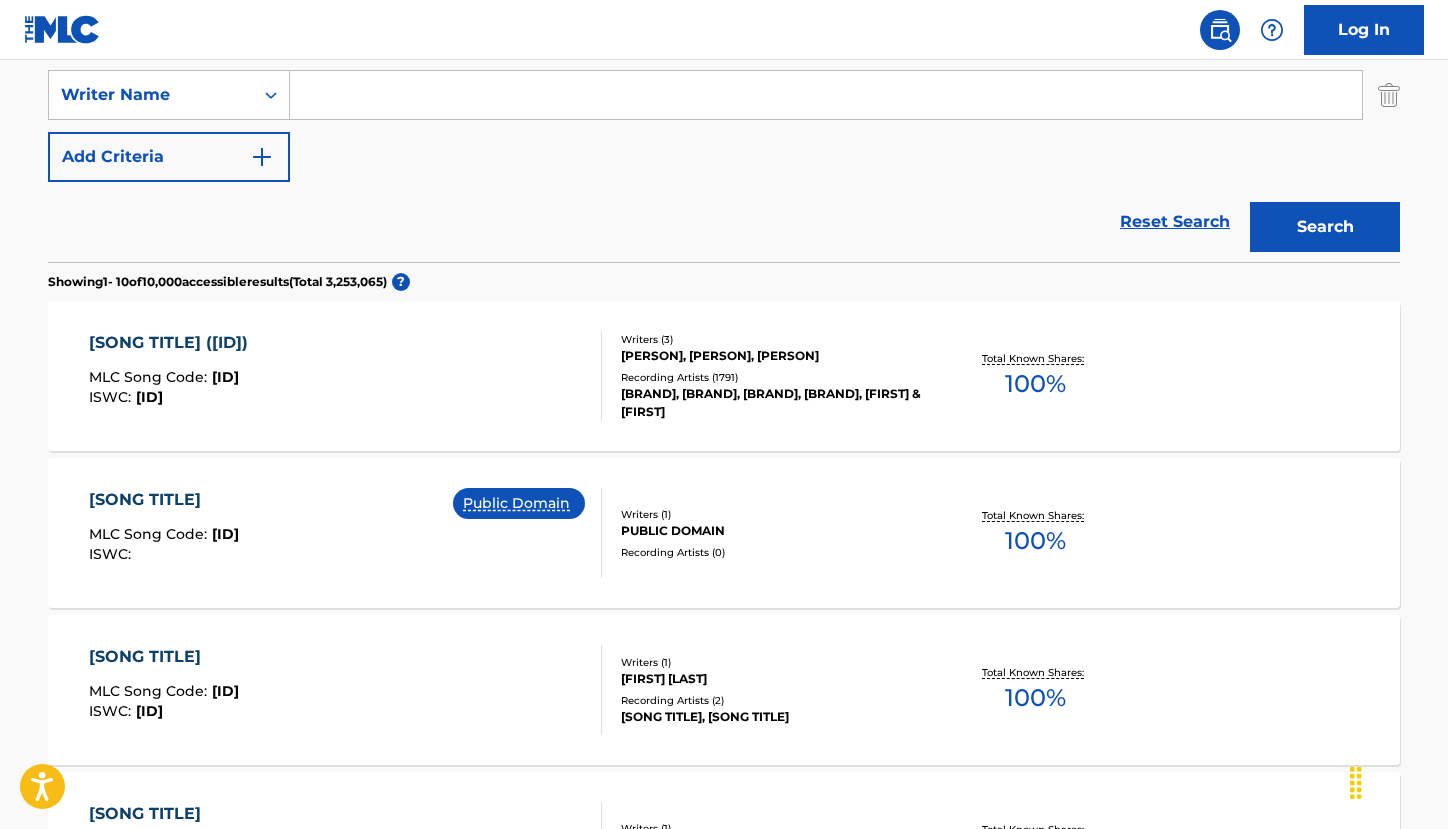 click on "[SONG TITLE] ([ID])" at bounding box center (173, 343) 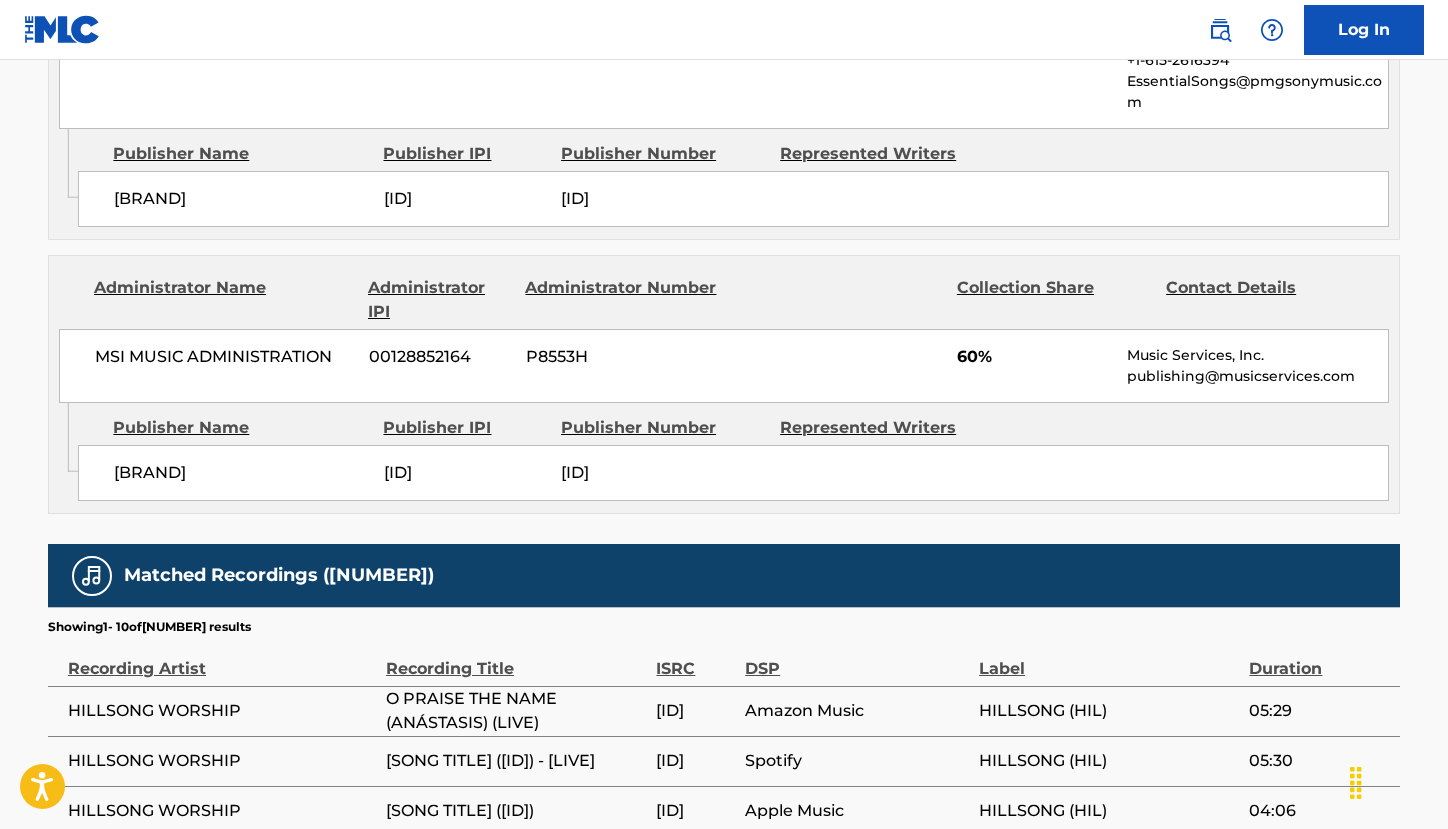 scroll, scrollTop: 0, scrollLeft: 0, axis: both 